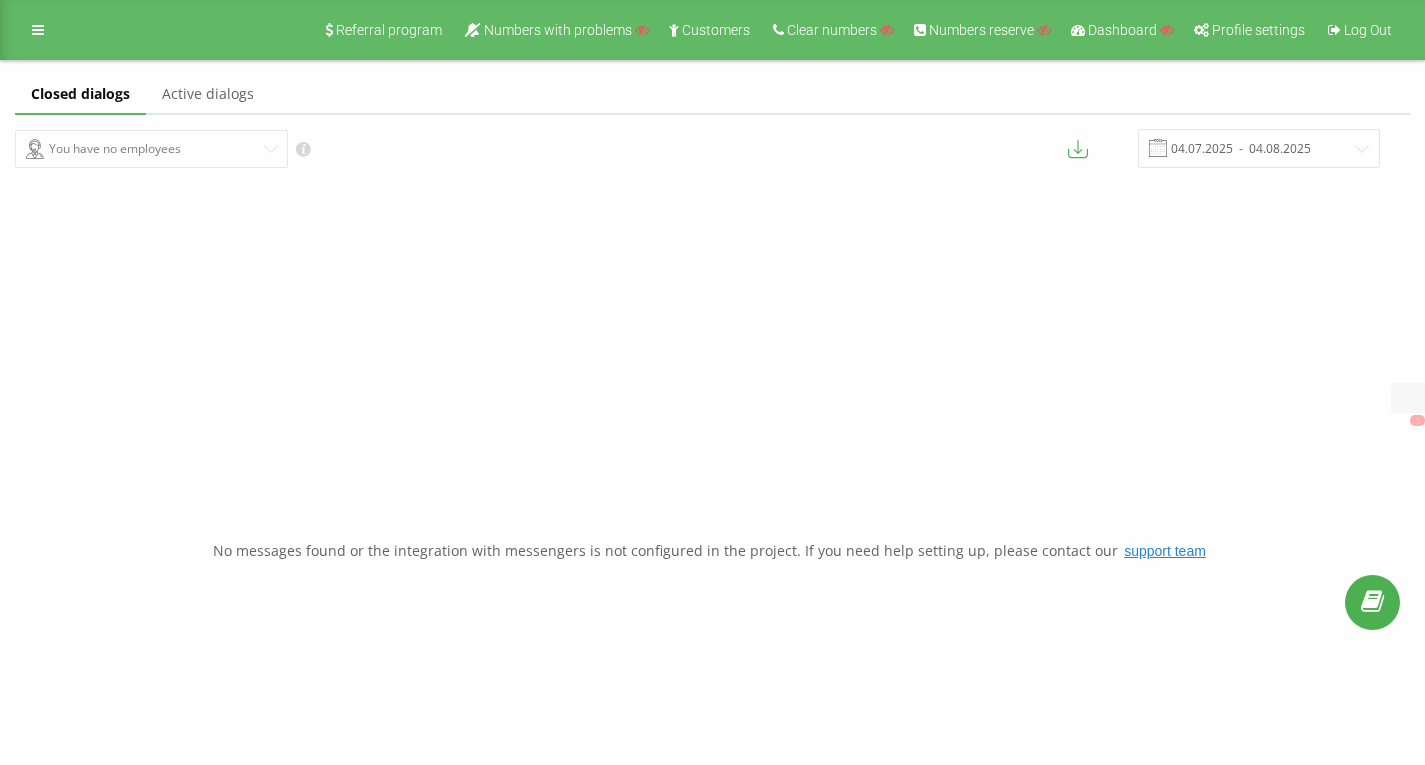 scroll, scrollTop: 0, scrollLeft: 0, axis: both 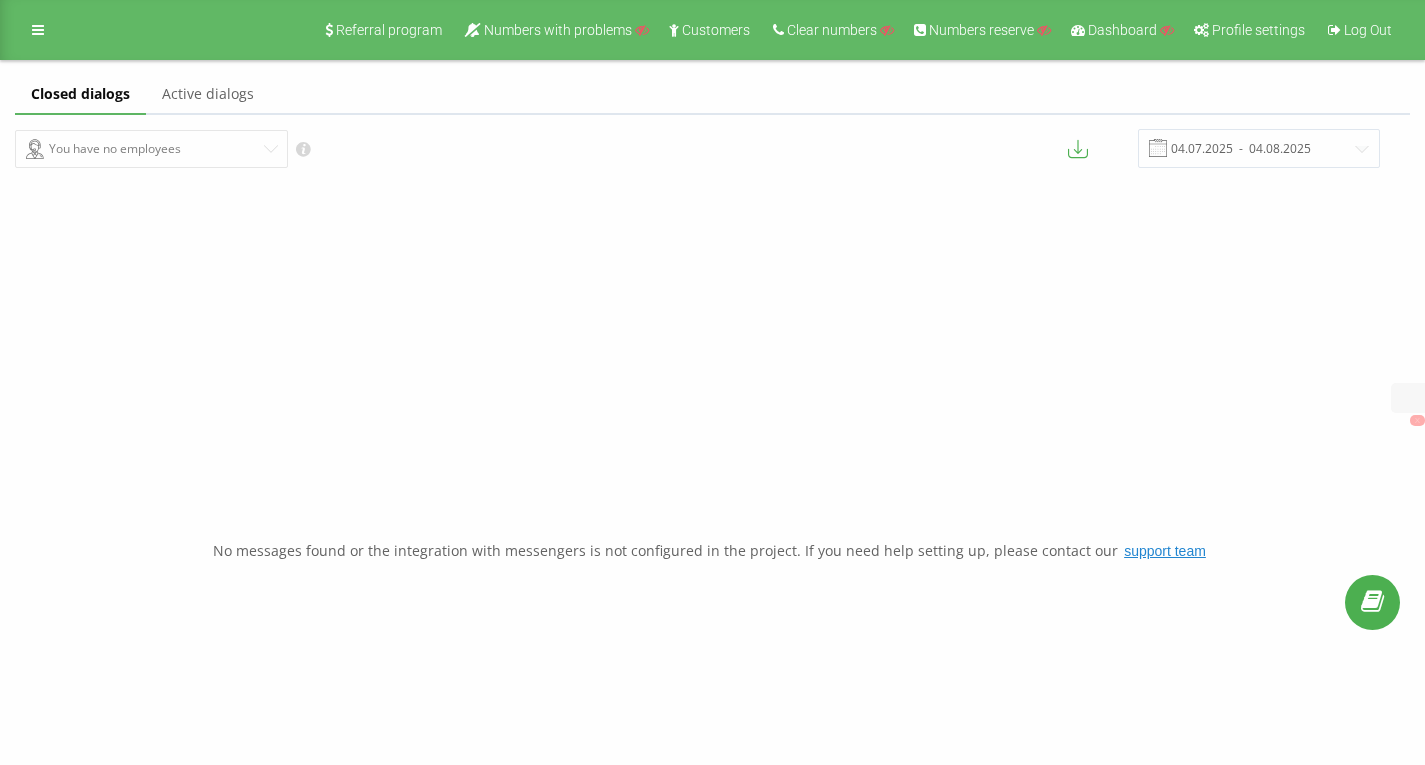 click on "You have no employees" at bounding box center [356, 148] 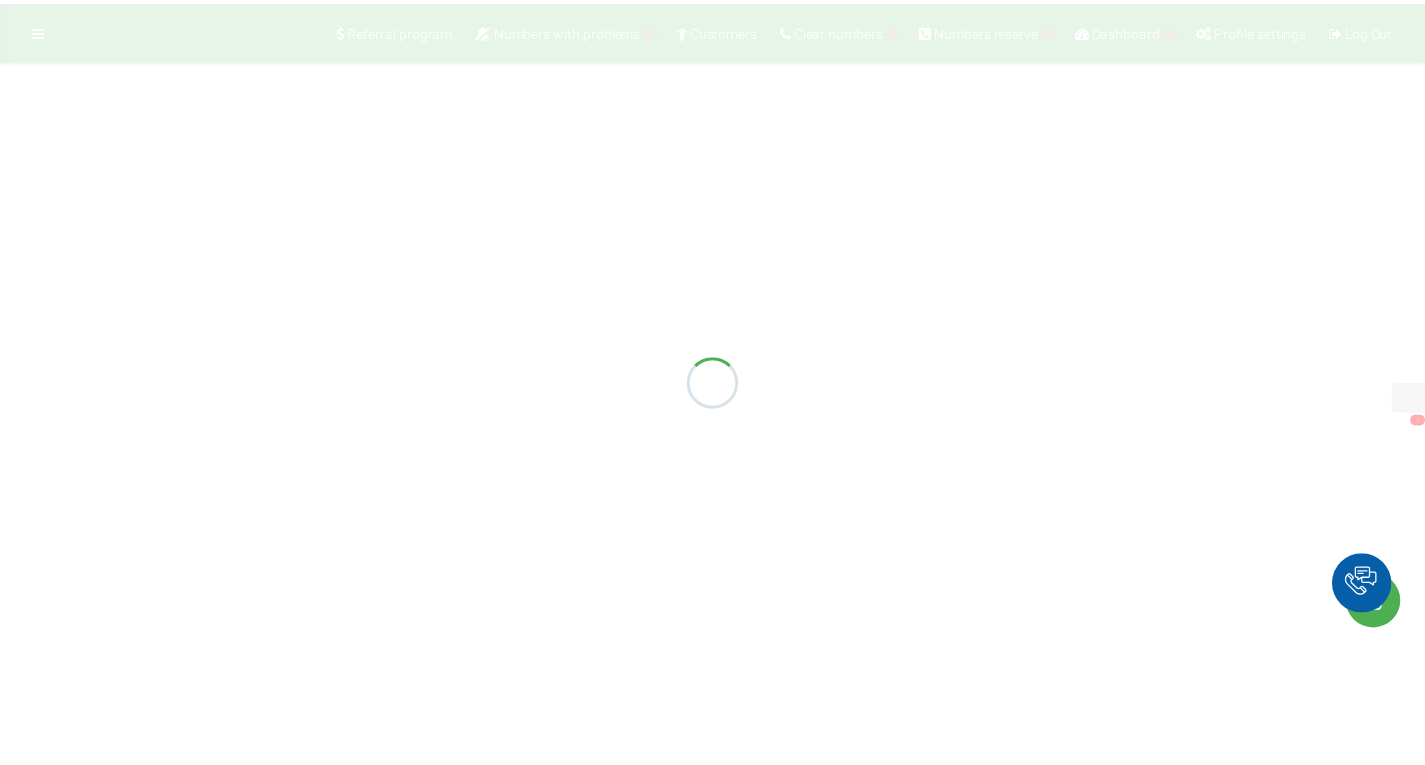 scroll, scrollTop: 0, scrollLeft: 0, axis: both 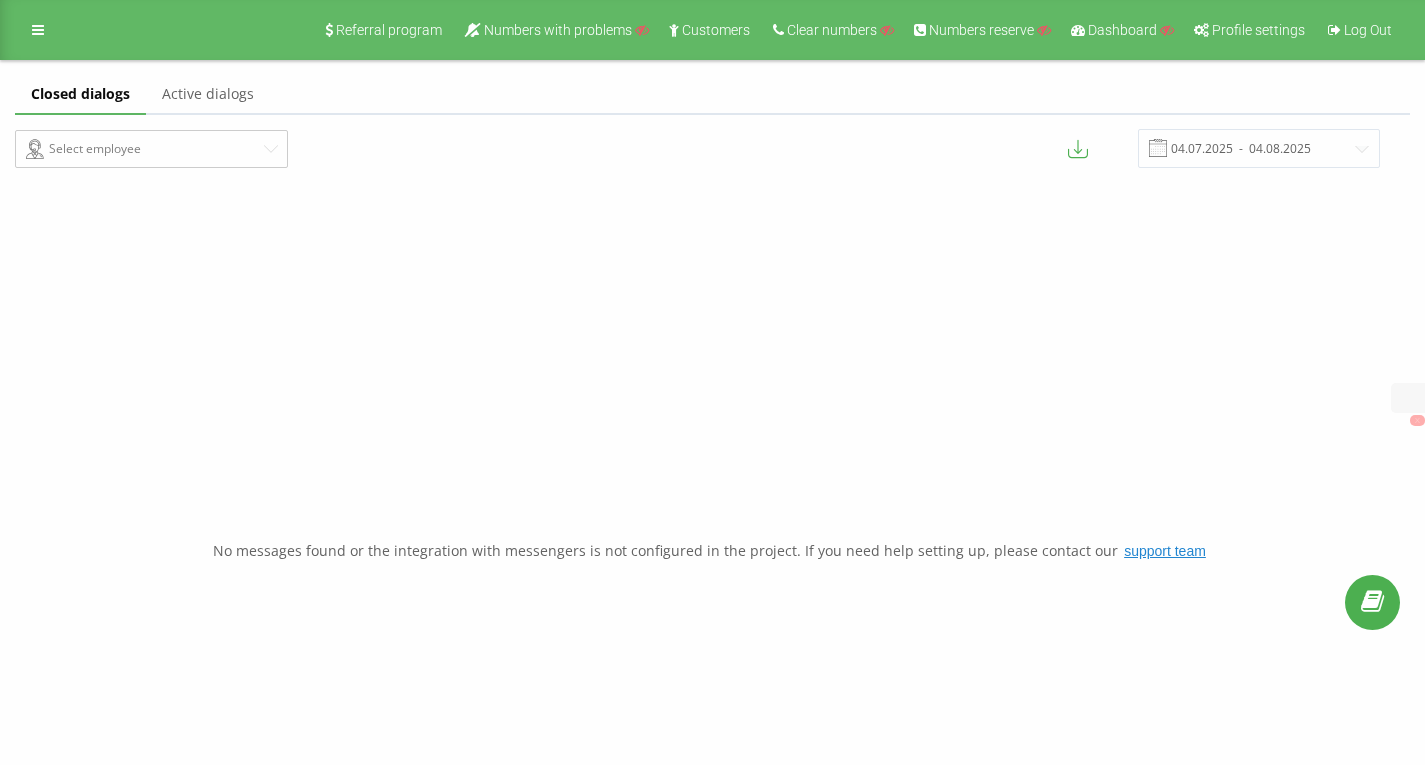 click on "Select employee" at bounding box center [356, 148] 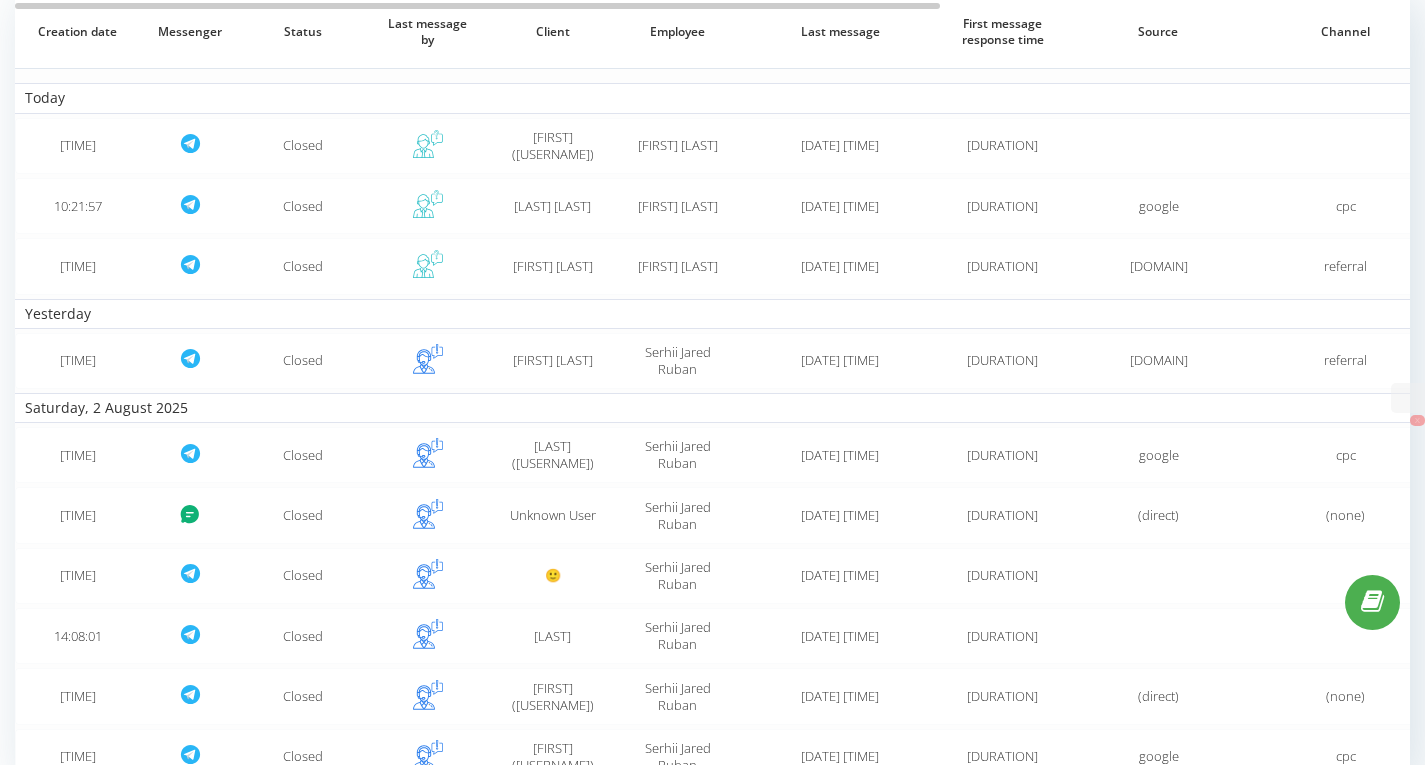 scroll, scrollTop: 0, scrollLeft: 0, axis: both 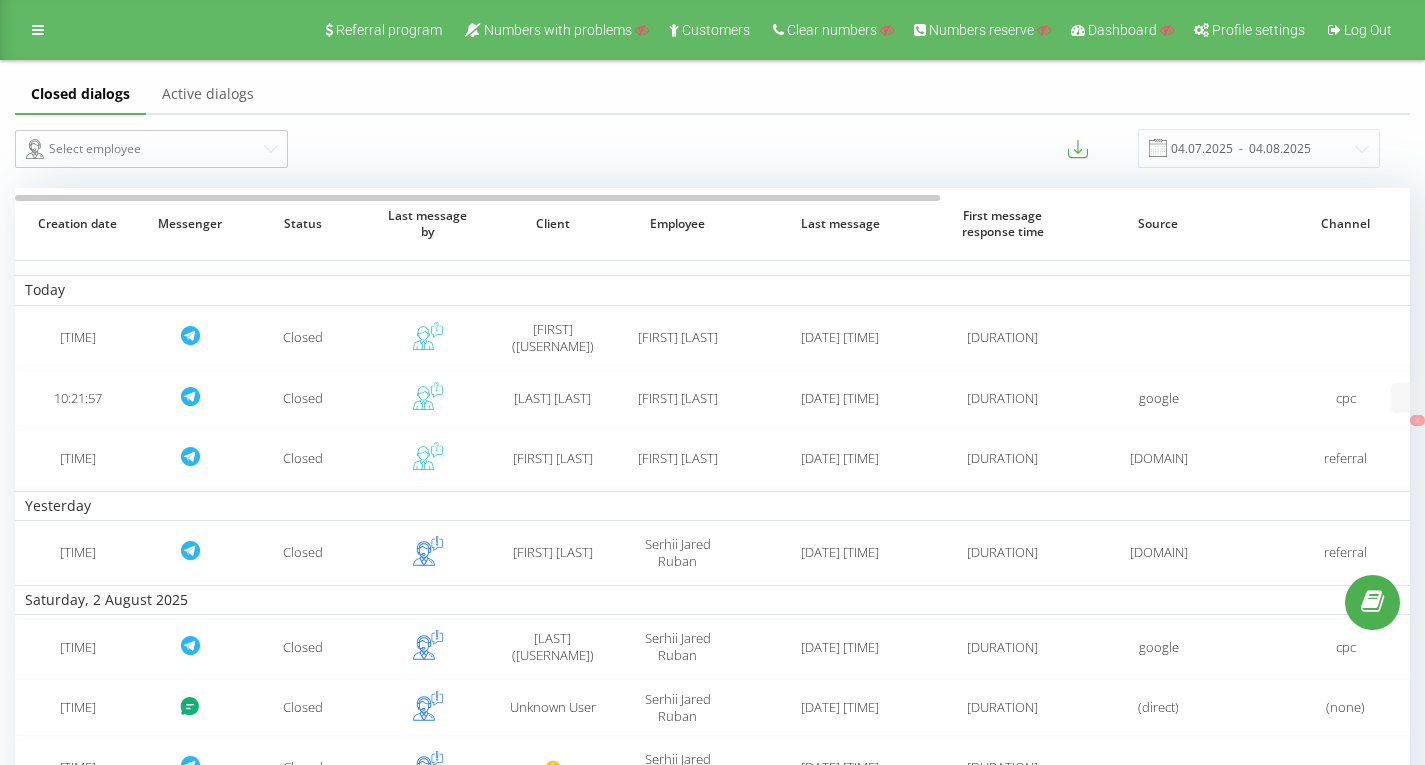click on "Closed dialogs Active dialogs" at bounding box center (712, 95) 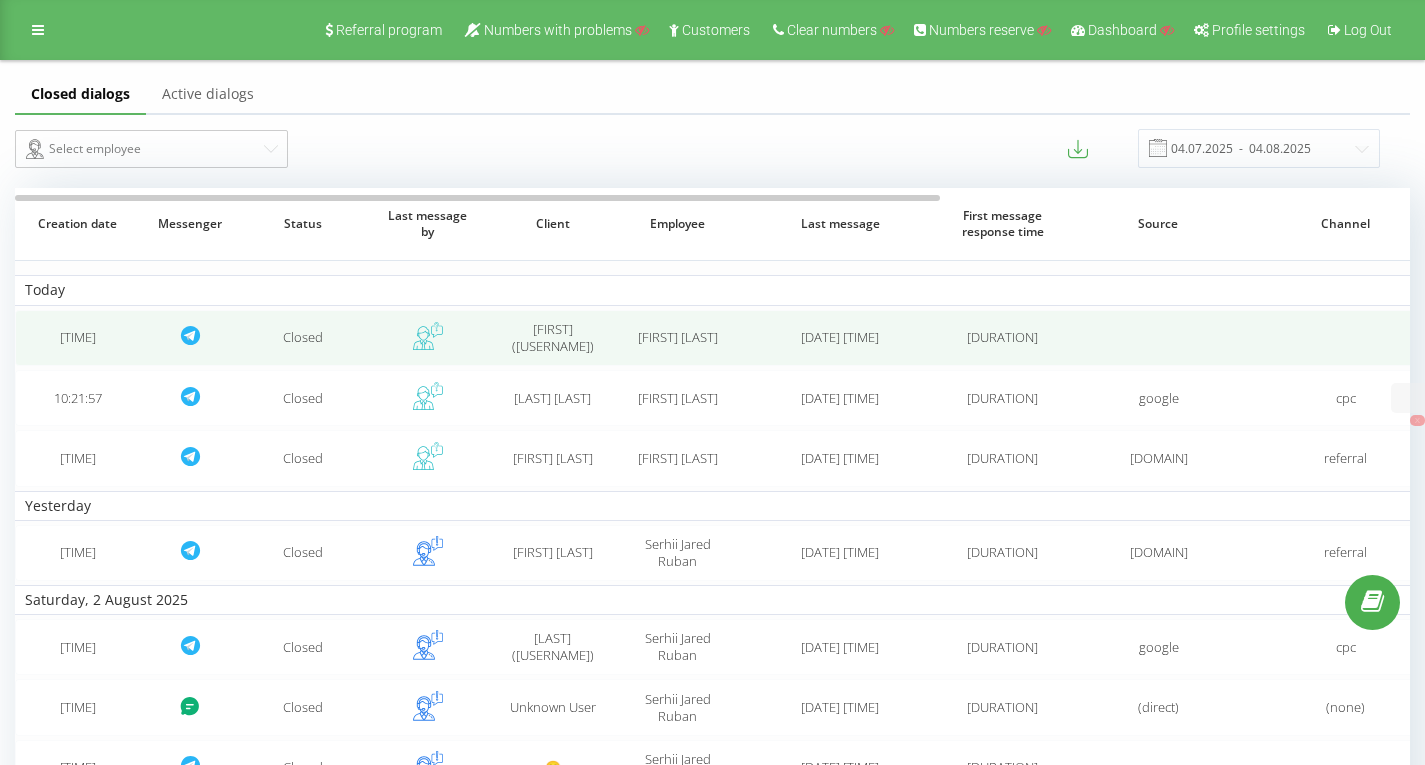 scroll, scrollTop: 0, scrollLeft: 0, axis: both 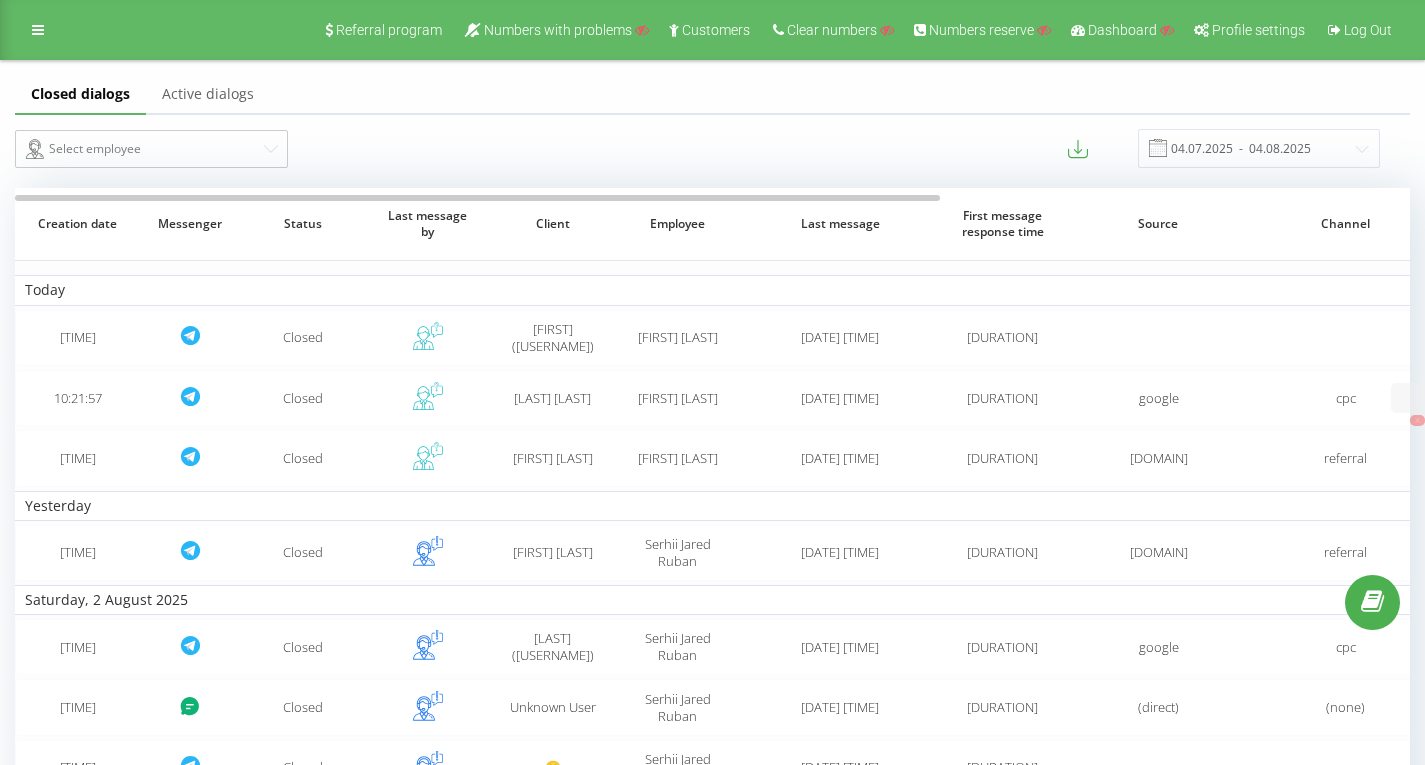 click on "Closed dialogs Active dialogs" at bounding box center [712, 95] 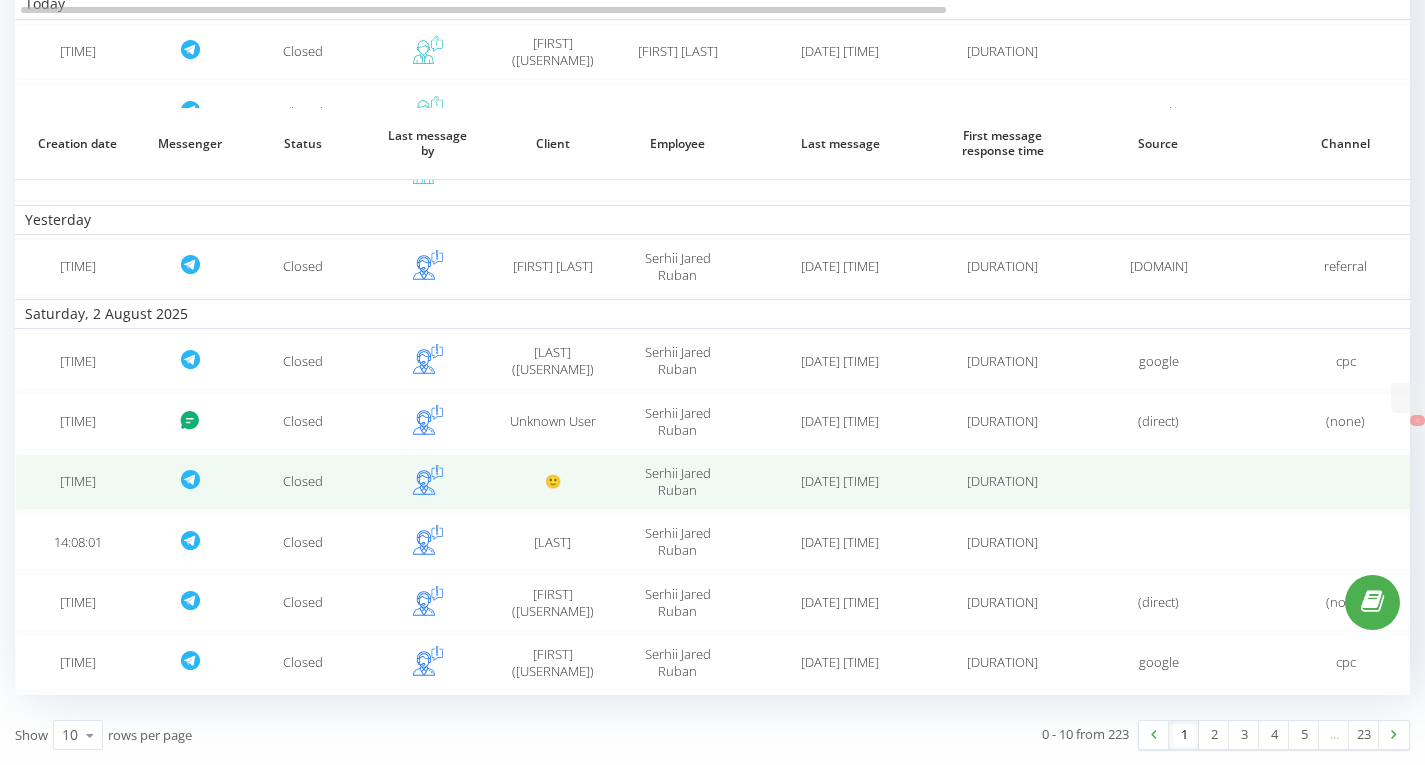 scroll, scrollTop: 0, scrollLeft: 0, axis: both 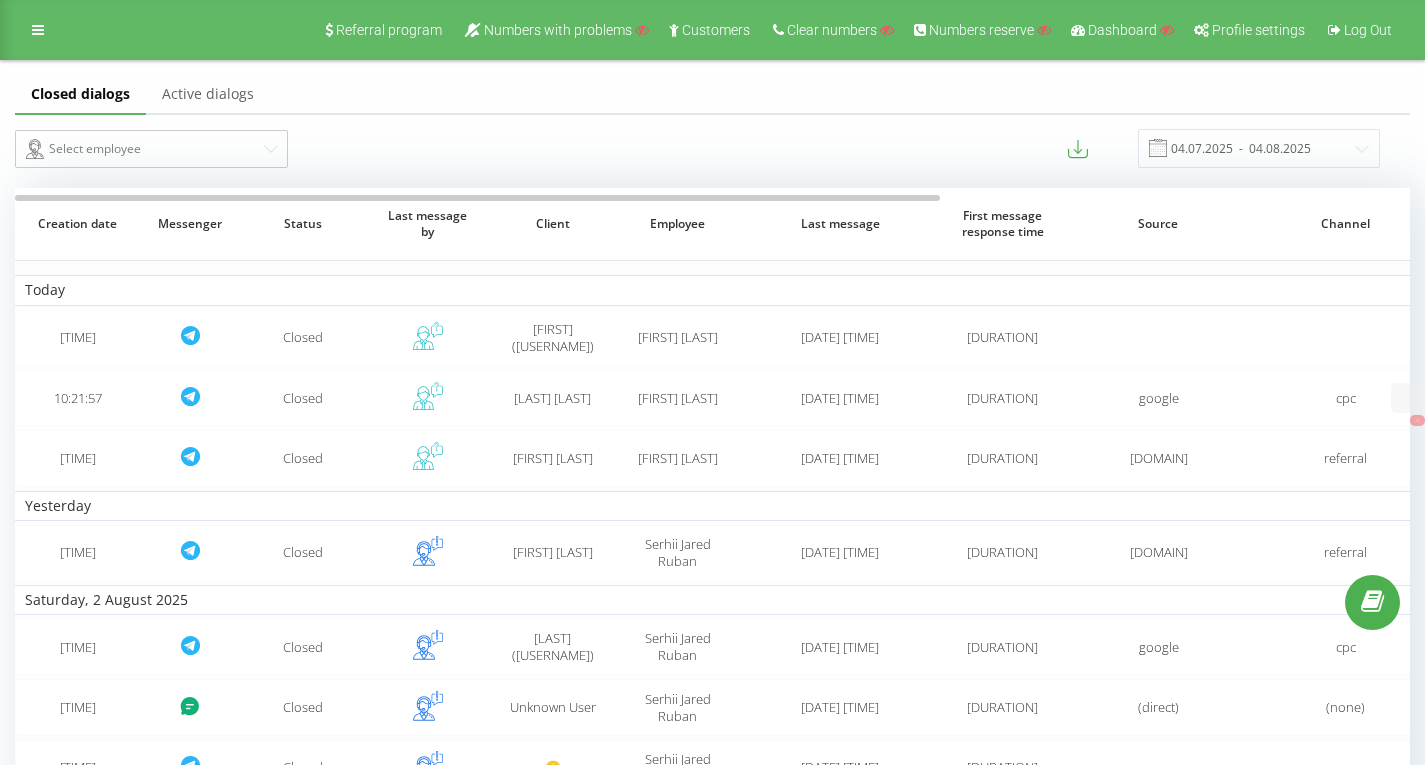 click on "Select employee" at bounding box center [356, 148] 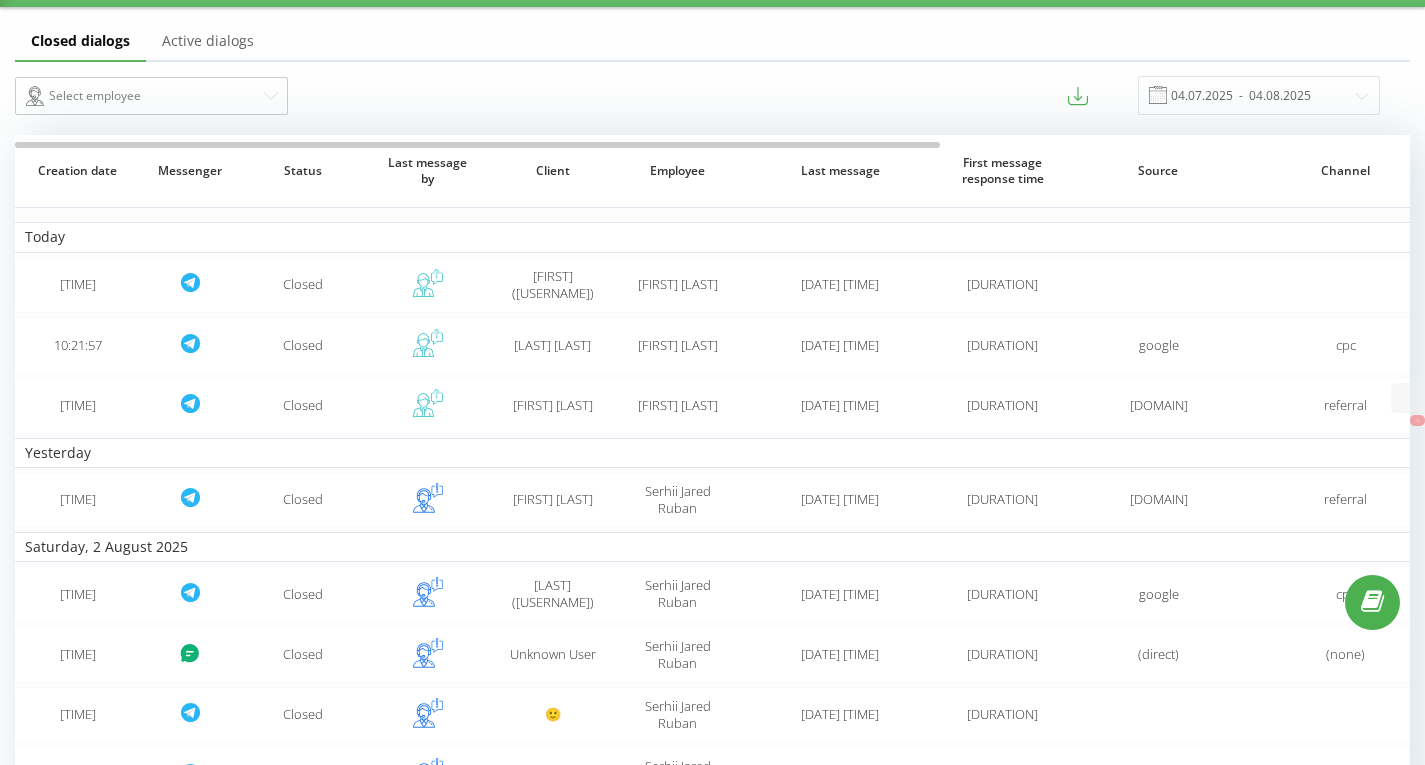 scroll, scrollTop: 0, scrollLeft: 0, axis: both 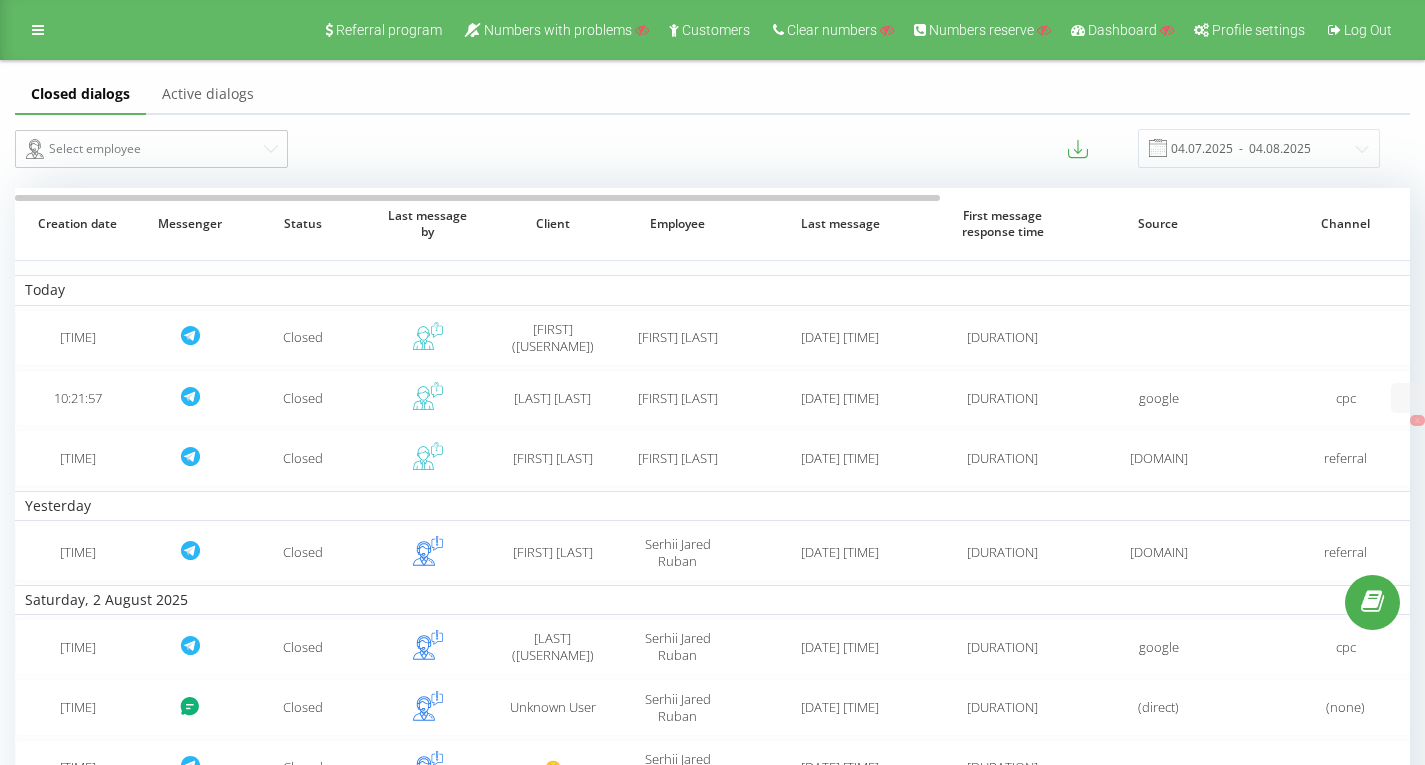 click on "Select employee" at bounding box center (356, 148) 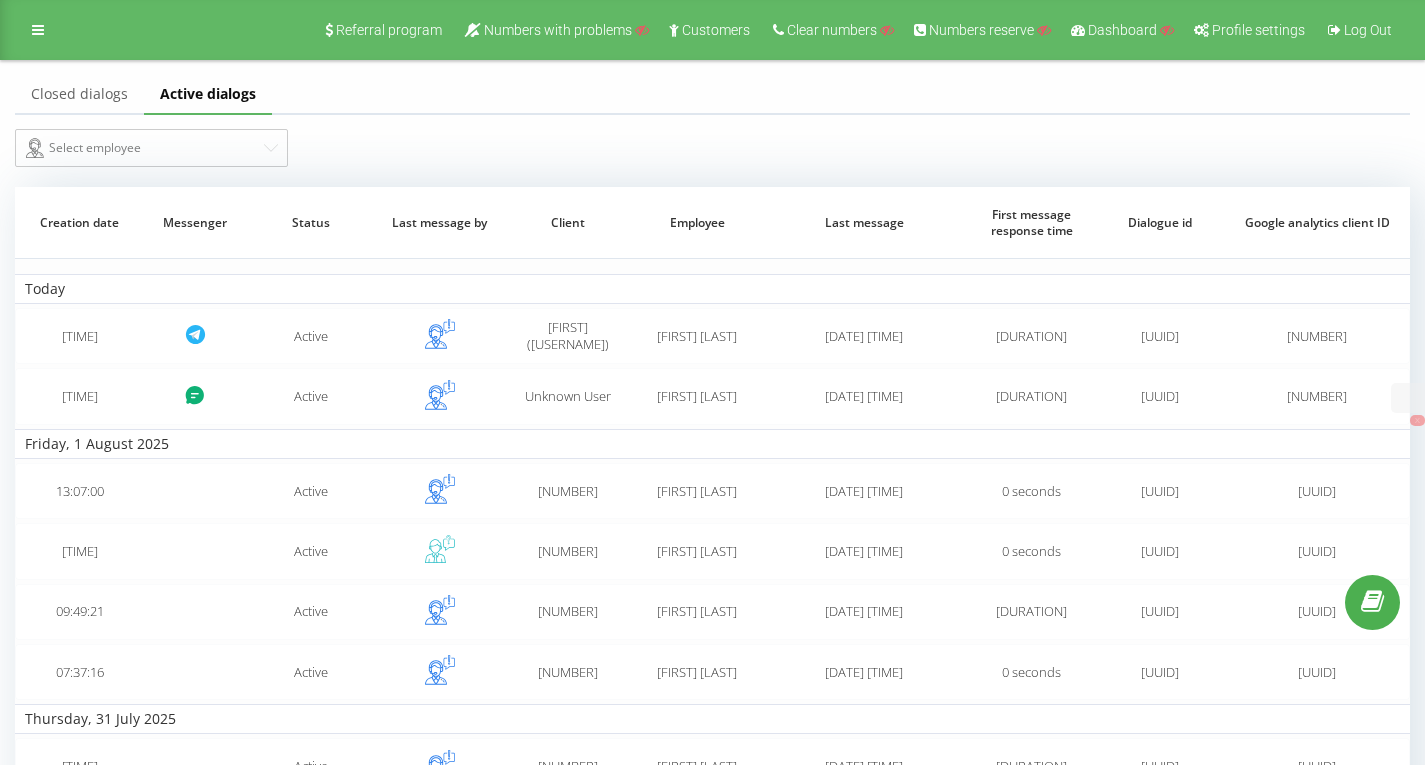 click on "Referral program Numbers with problems Customers Clear numbers Numbers reserve Dashboard Profile settings Log Out" at bounding box center (712, 30) 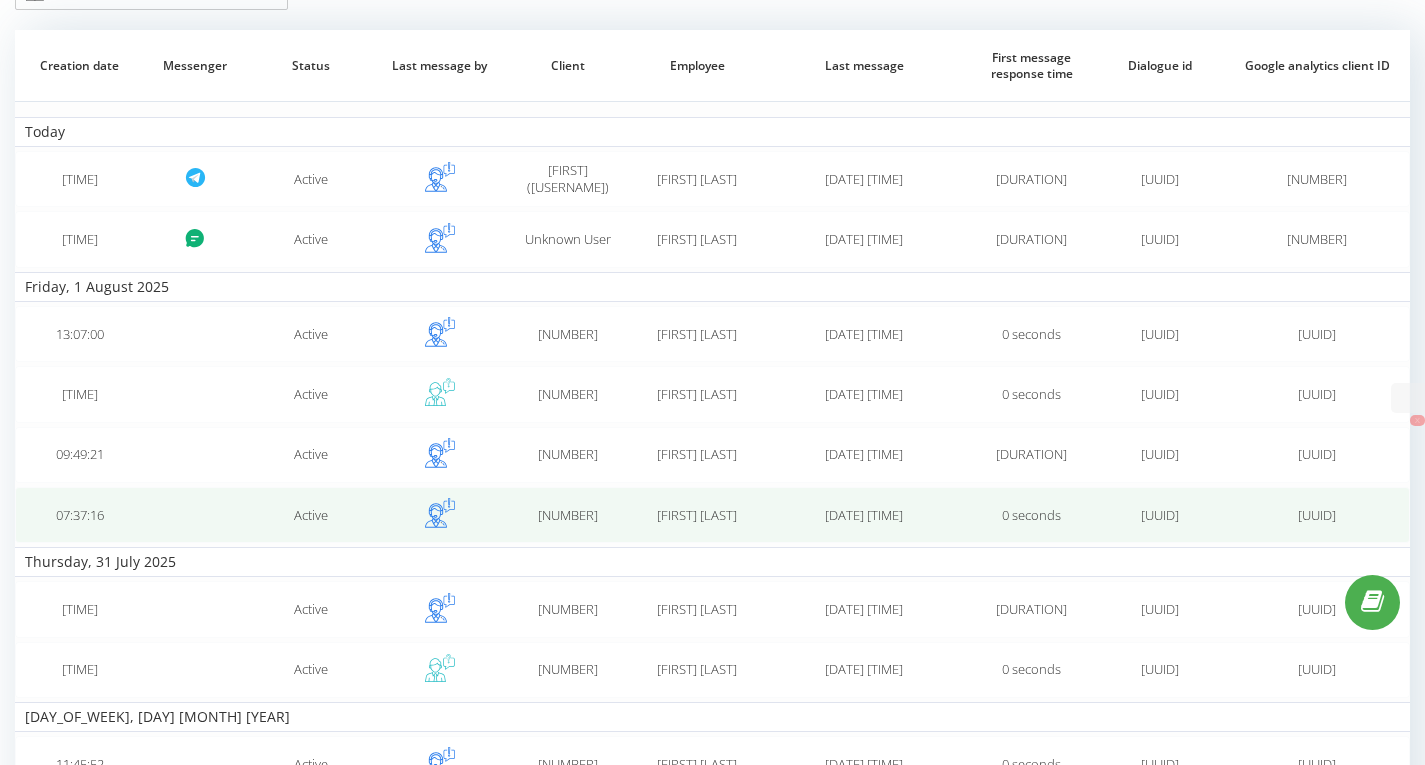 scroll, scrollTop: 0, scrollLeft: 0, axis: both 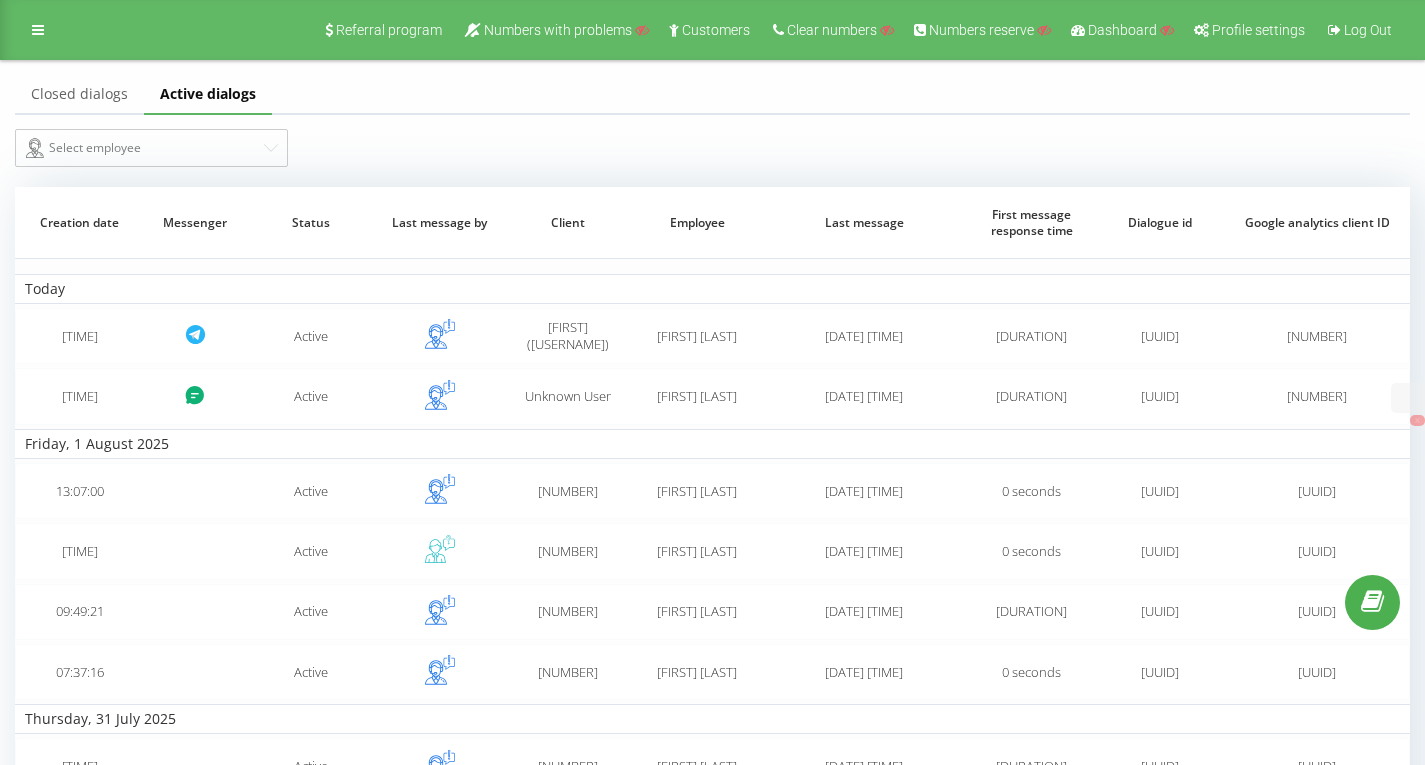 click on "Select employee" at bounding box center [712, 148] 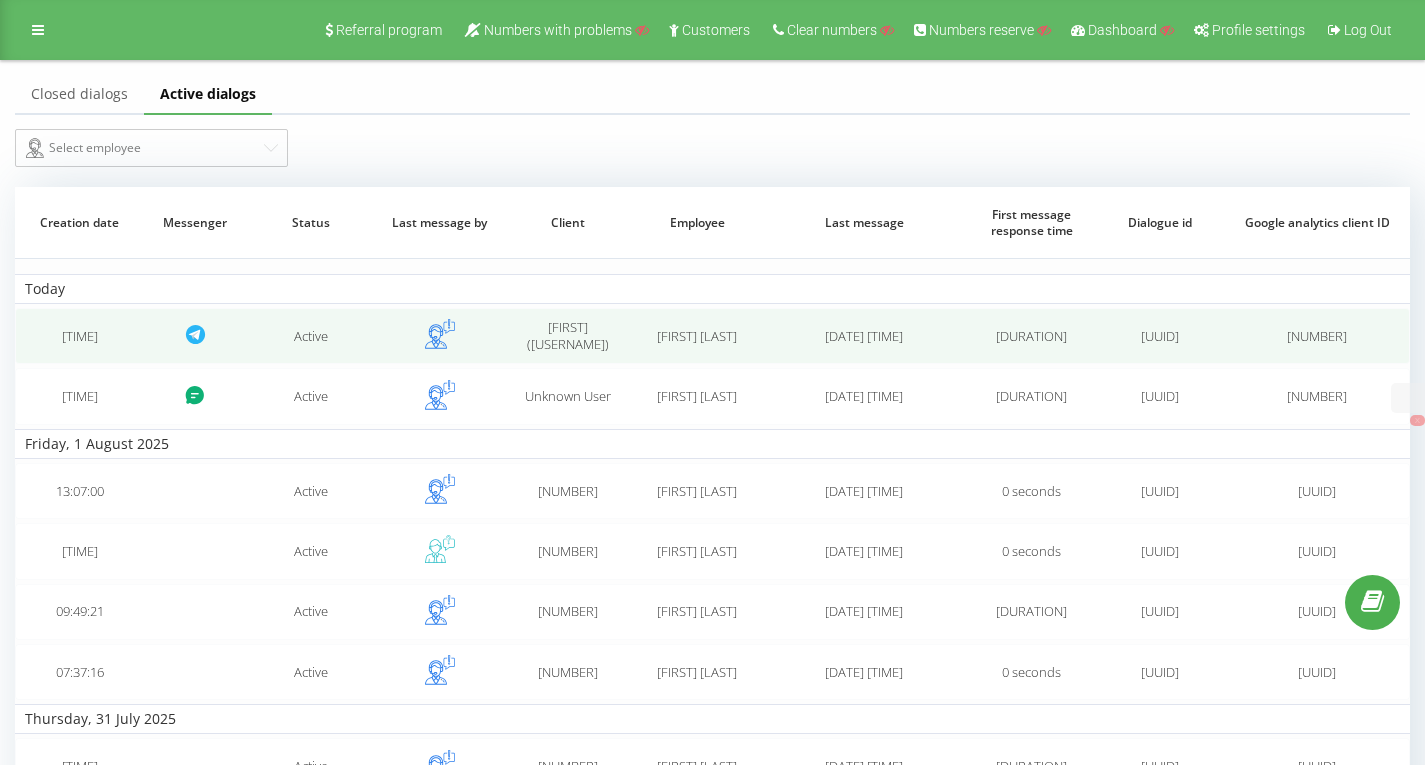 click on "Active" at bounding box center [311, 336] 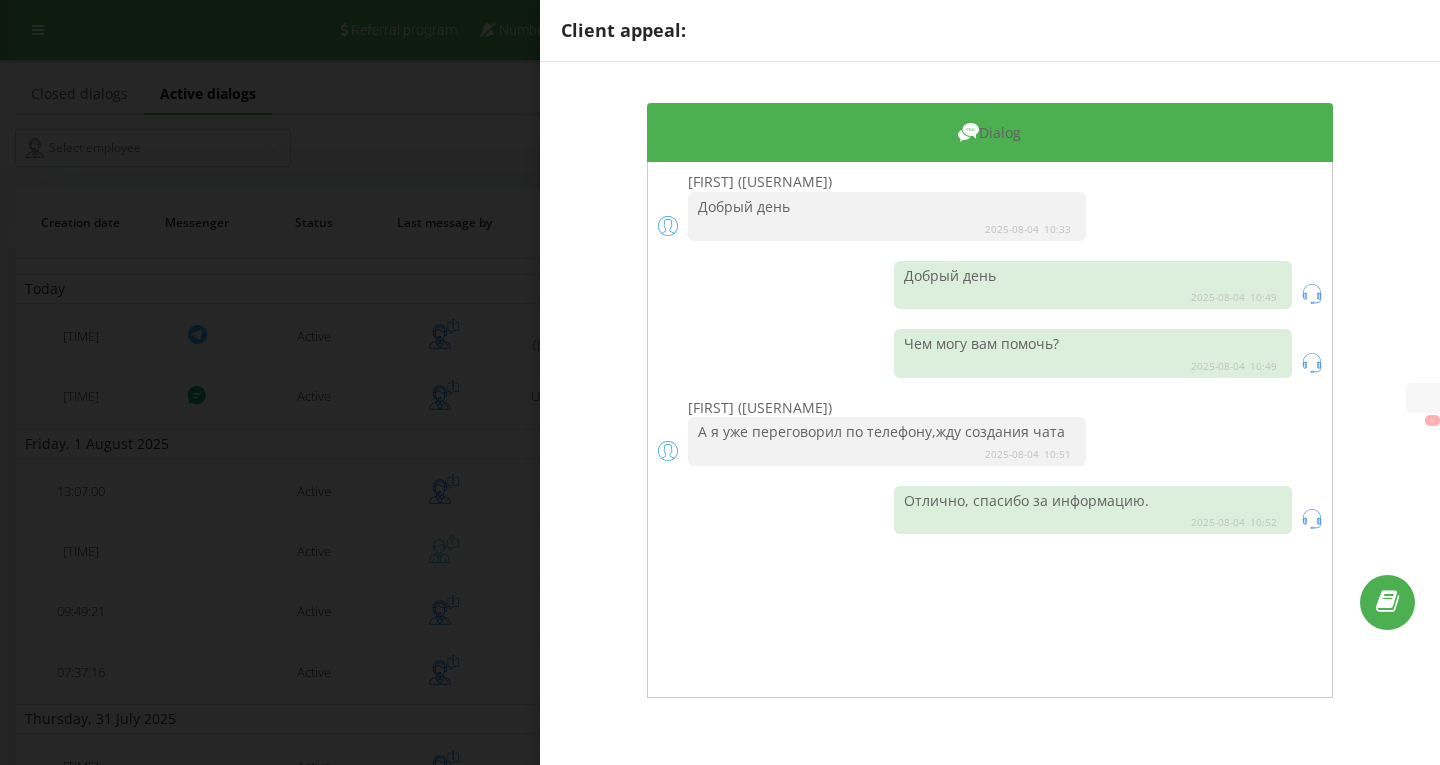 click on "Dialog" at bounding box center [990, 133] 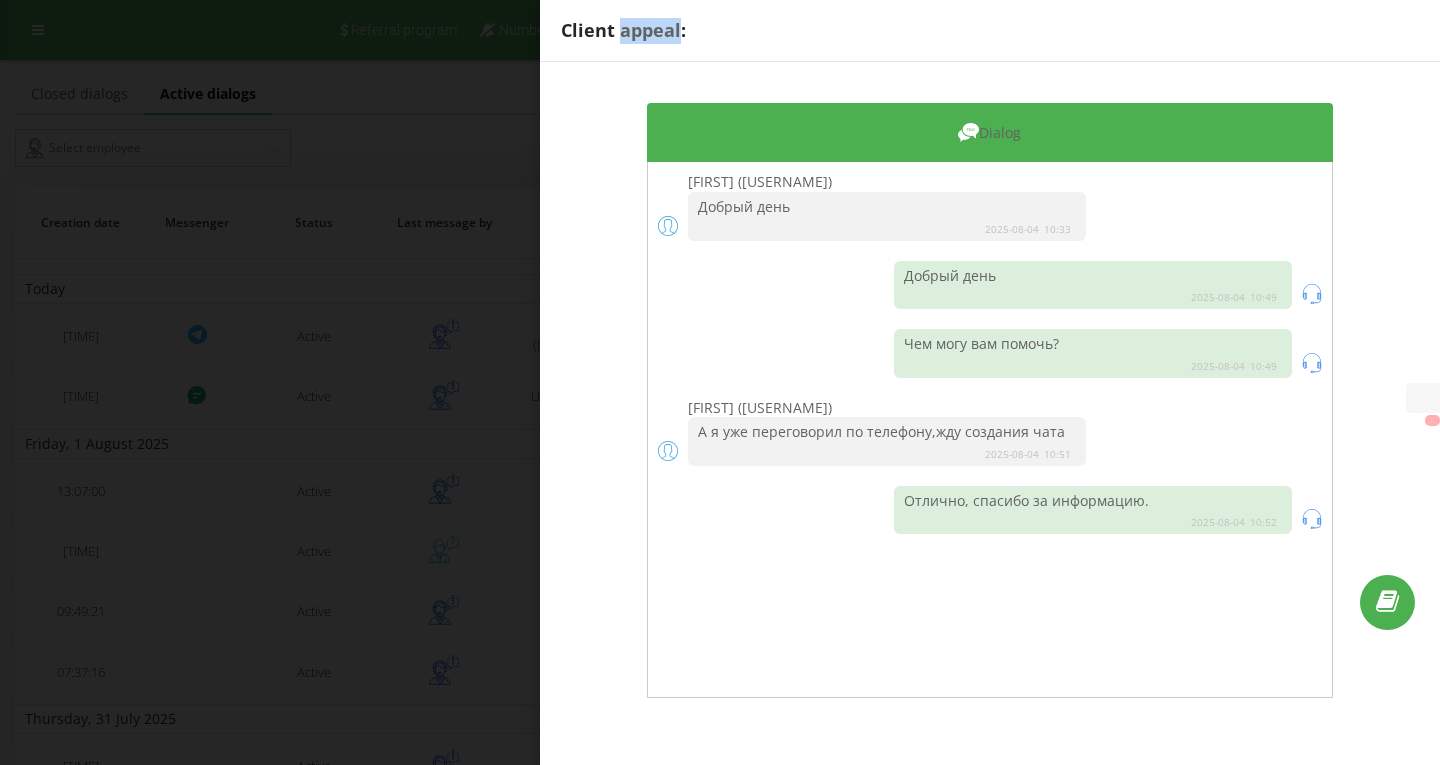 click on "Client appeal:" at bounding box center (990, 31) 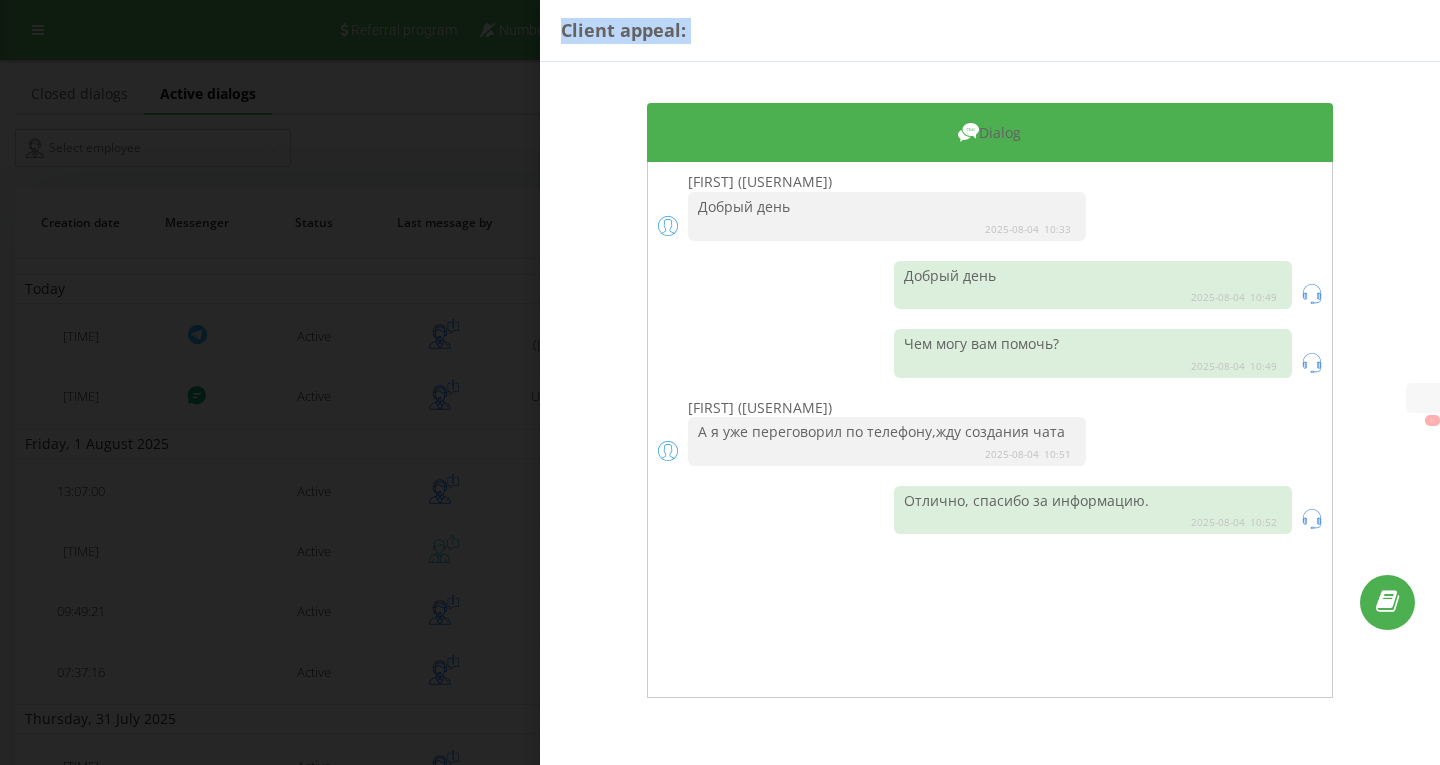 click on "Client appeal:" at bounding box center [990, 31] 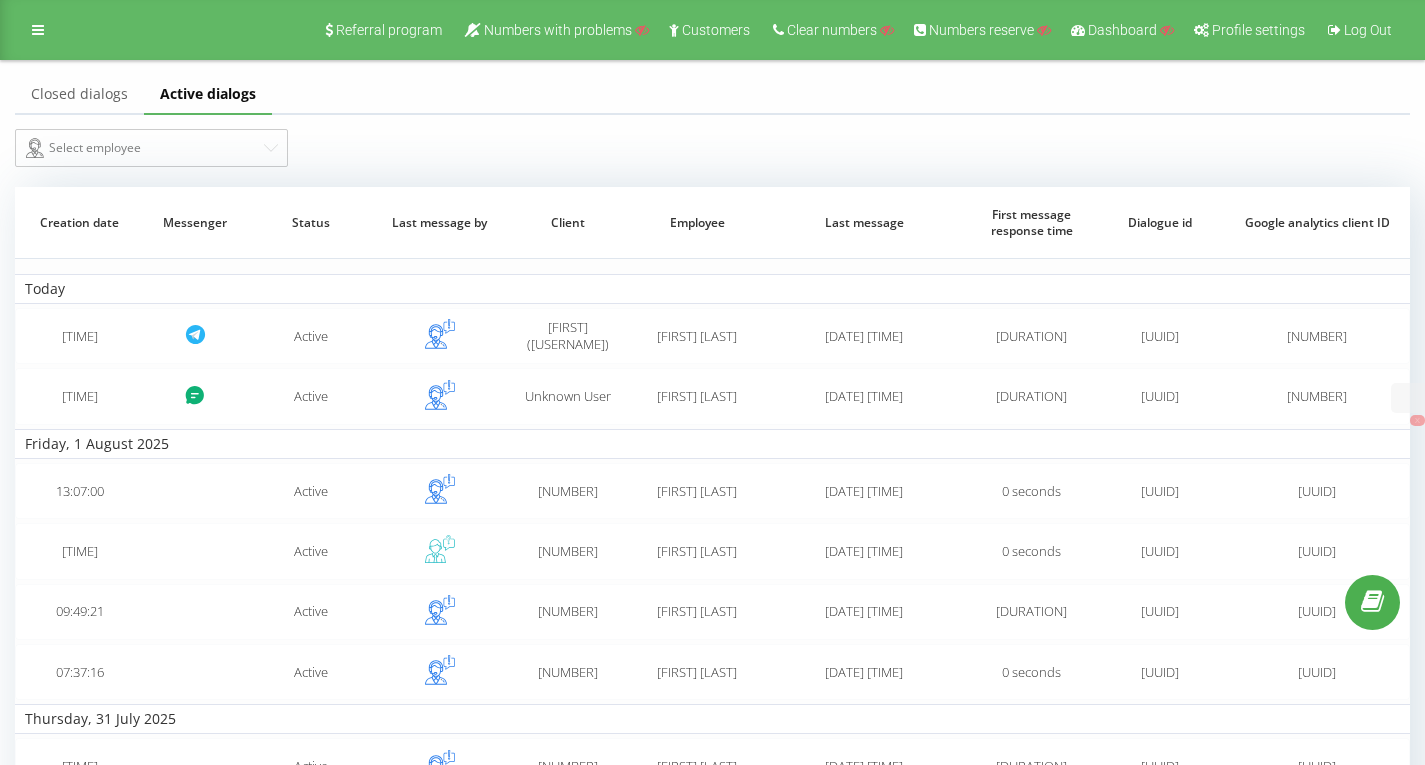 drag, startPoint x: 645, startPoint y: 135, endPoint x: 694, endPoint y: 200, distance: 81.400246 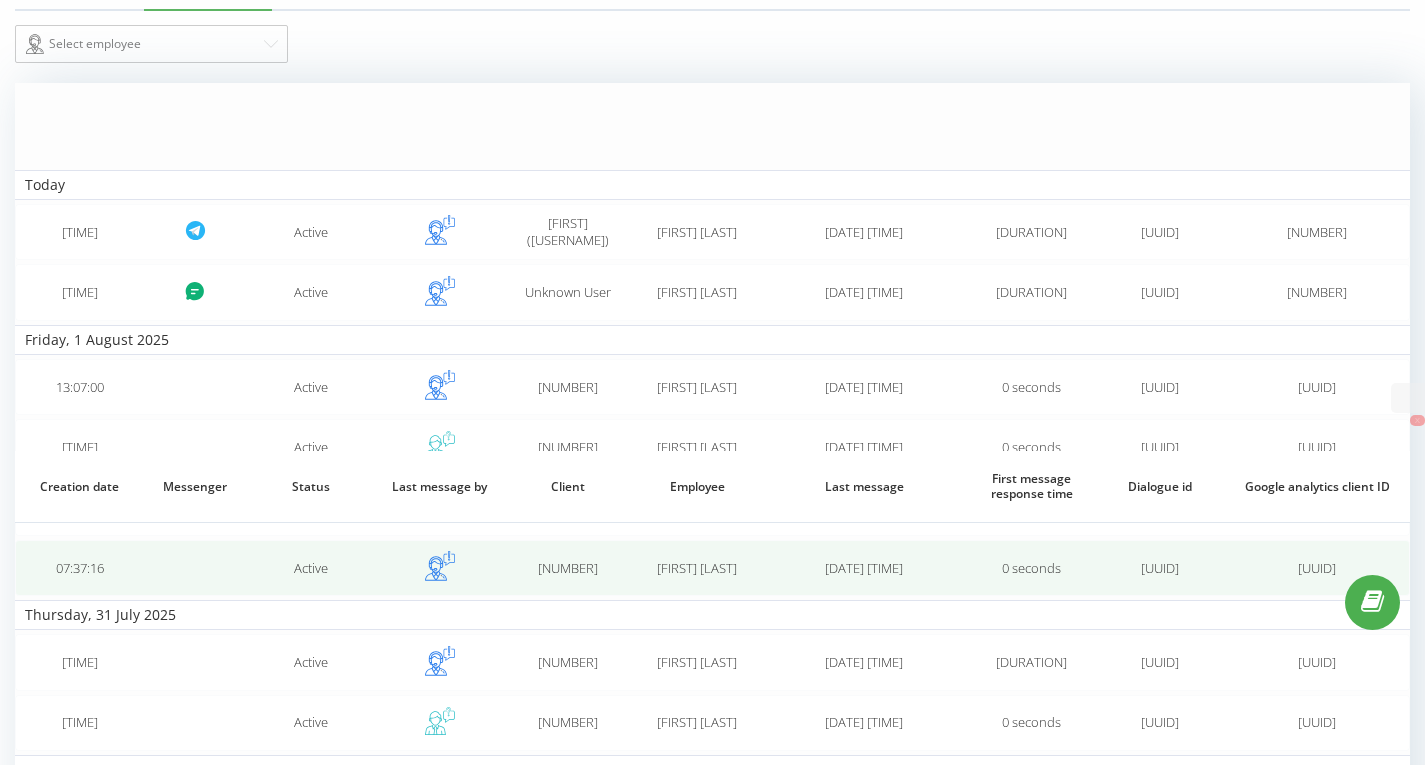 scroll, scrollTop: 0, scrollLeft: 0, axis: both 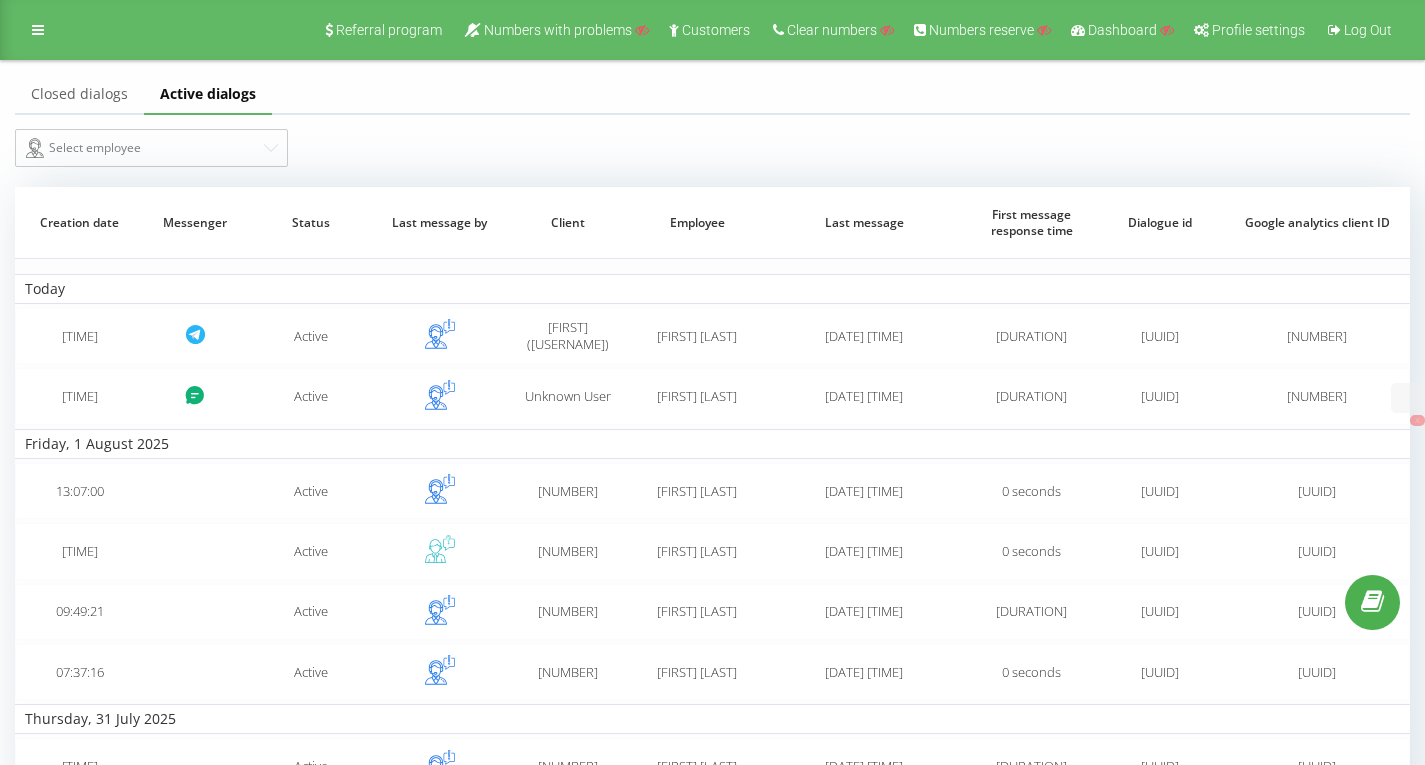 click on "Select employee" at bounding box center (712, 148) 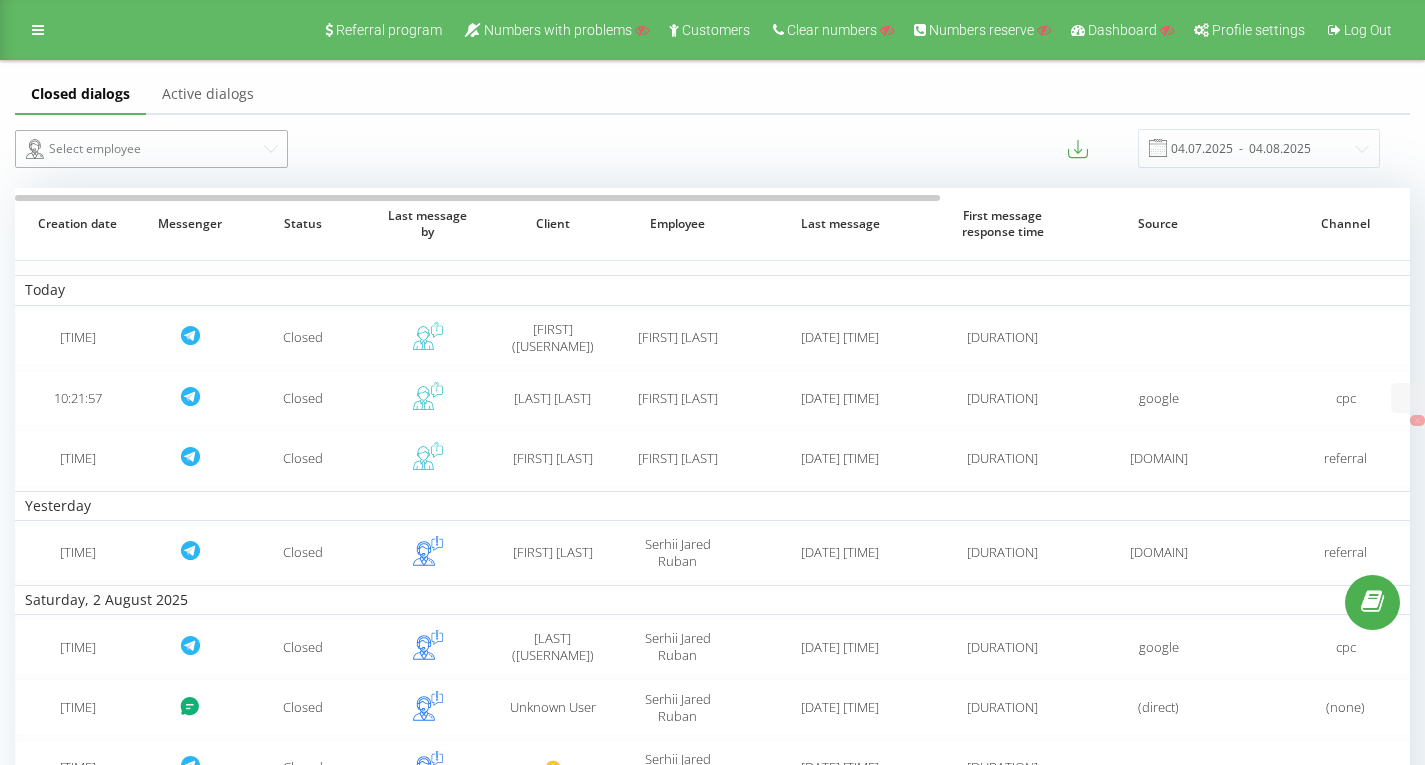 click on "Select employee" at bounding box center (143, 149) 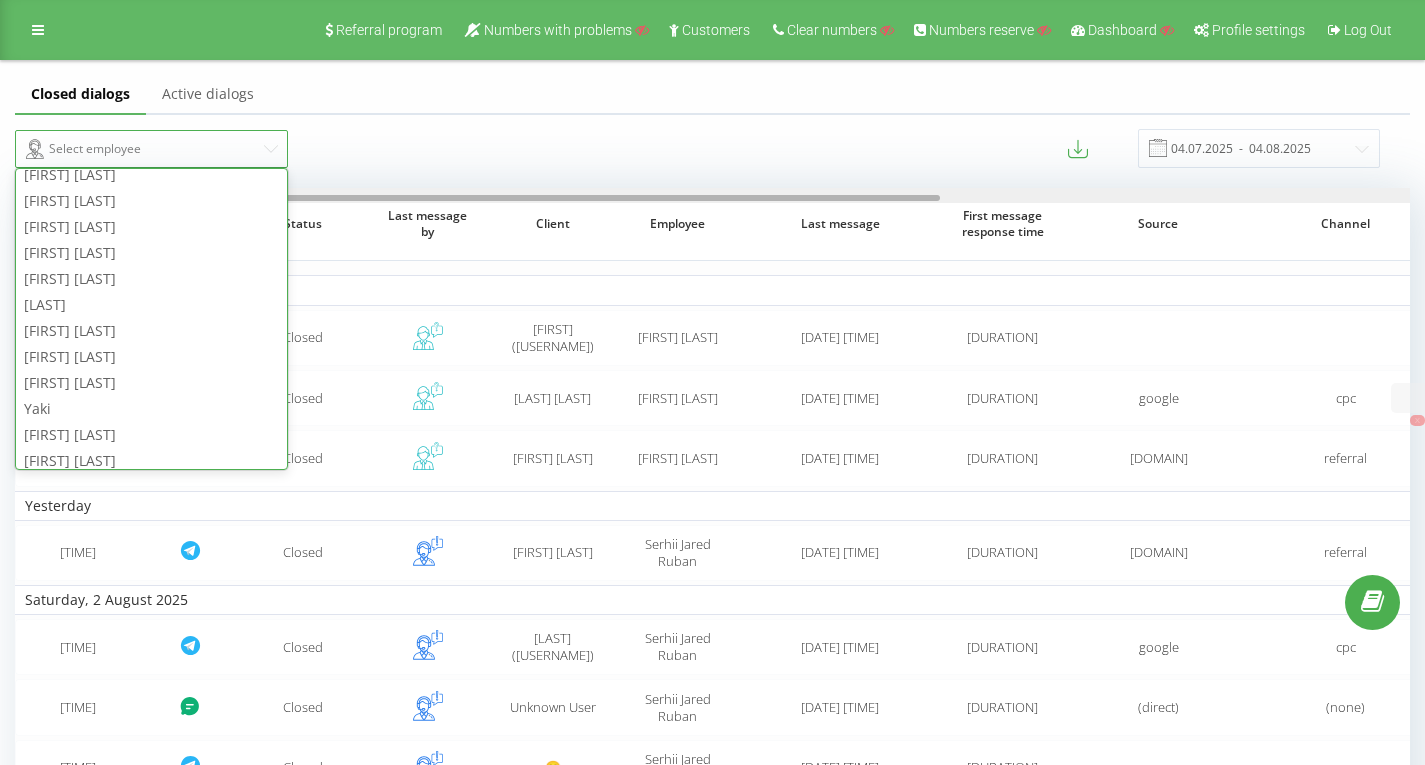 scroll, scrollTop: 2400, scrollLeft: 0, axis: vertical 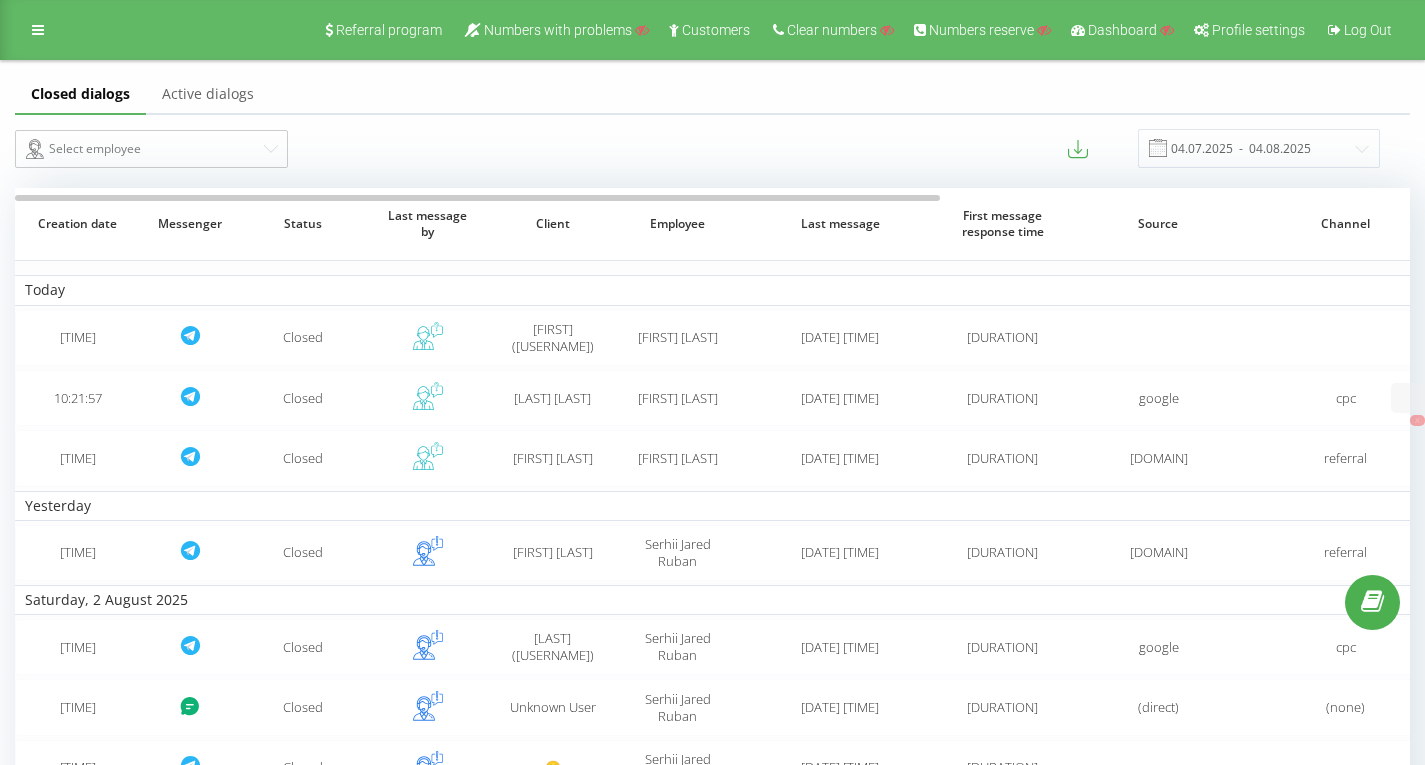 click on "Select employee 04.07.2025  -  04.08.2025" at bounding box center [712, 148] 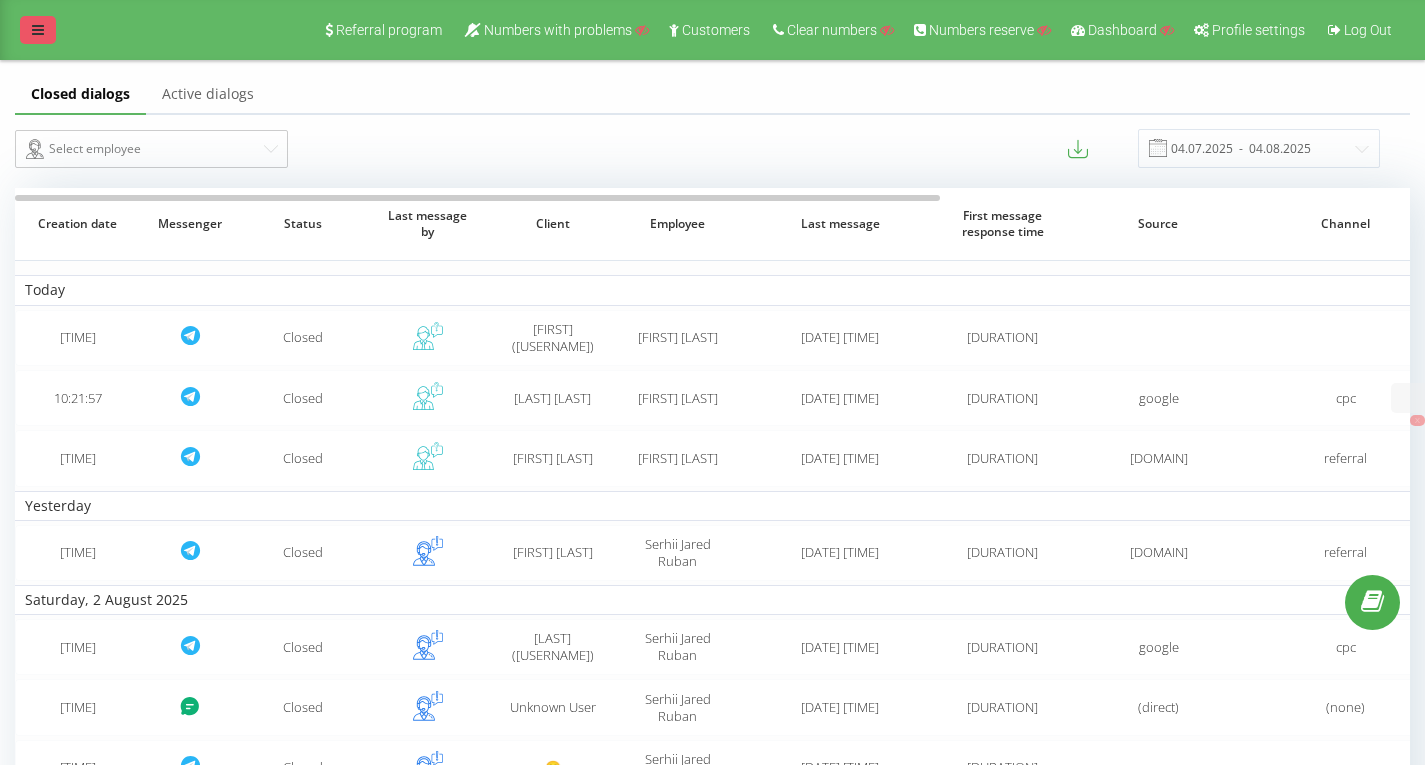 click at bounding box center (38, 30) 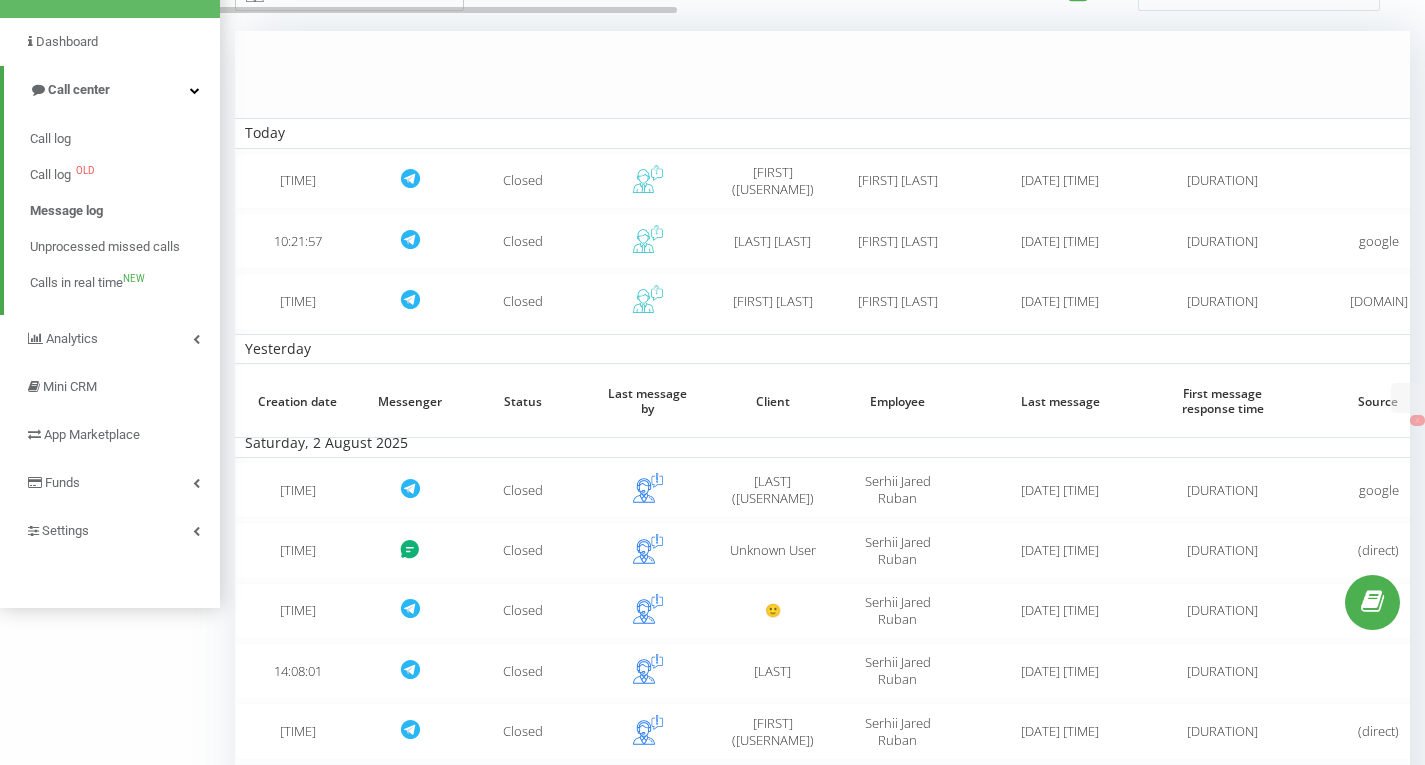 scroll, scrollTop: 0, scrollLeft: 0, axis: both 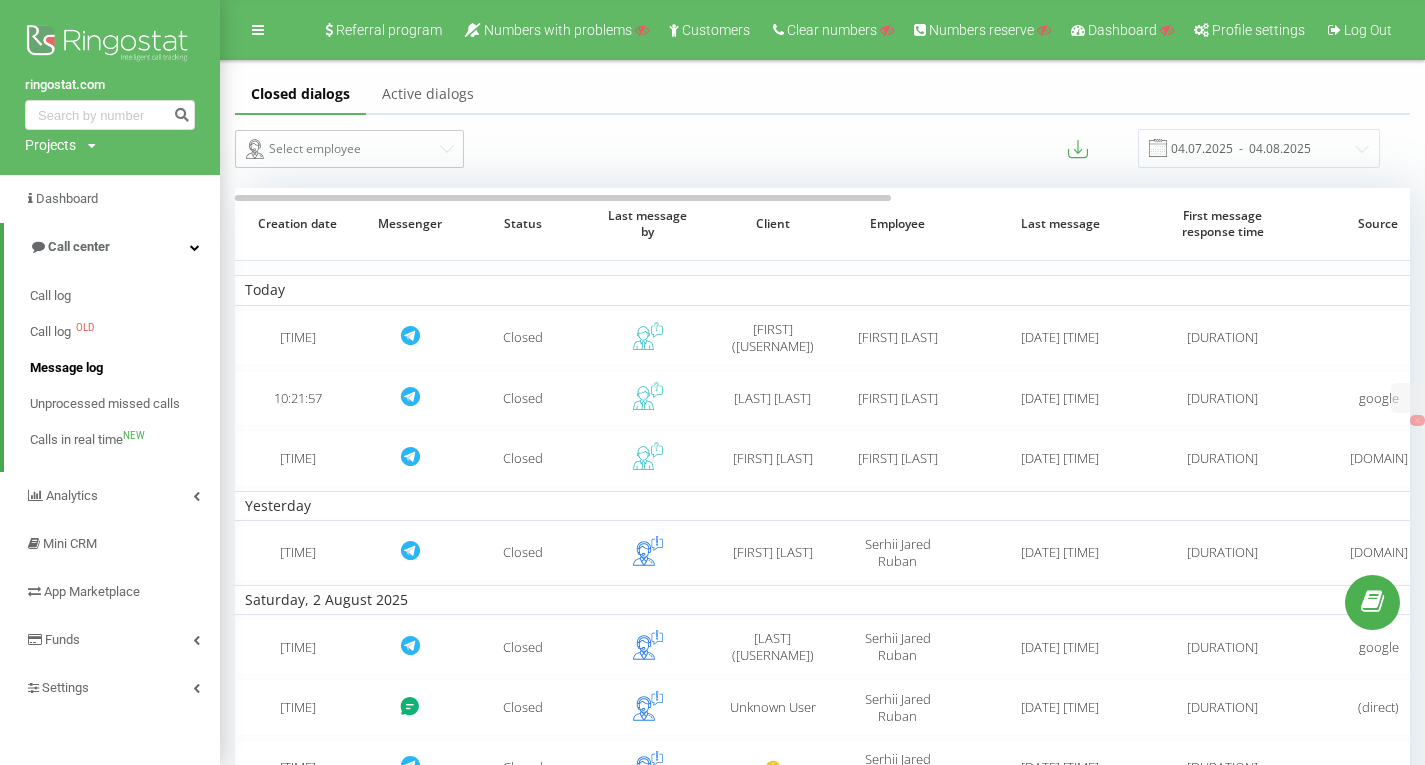 click on "Message log" at bounding box center (66, 368) 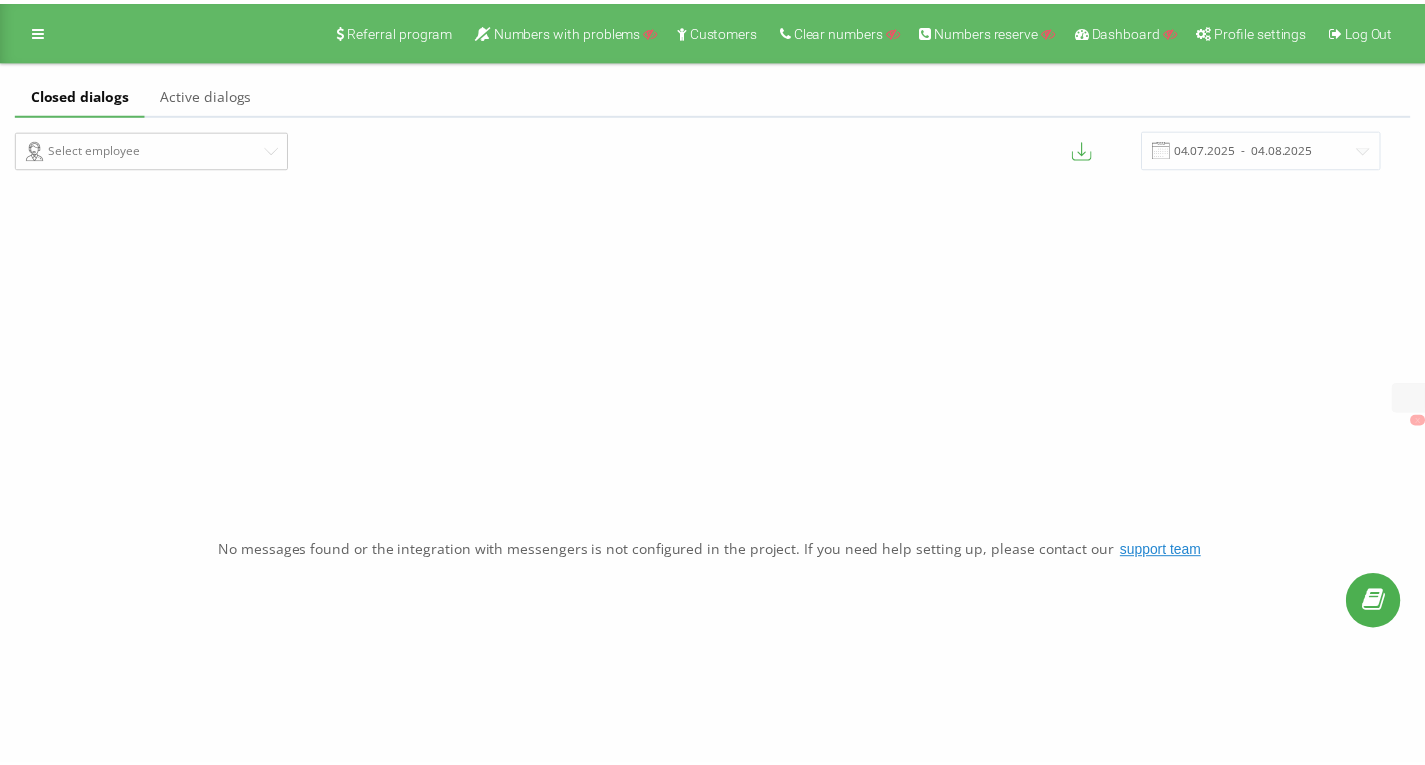 scroll, scrollTop: 0, scrollLeft: 0, axis: both 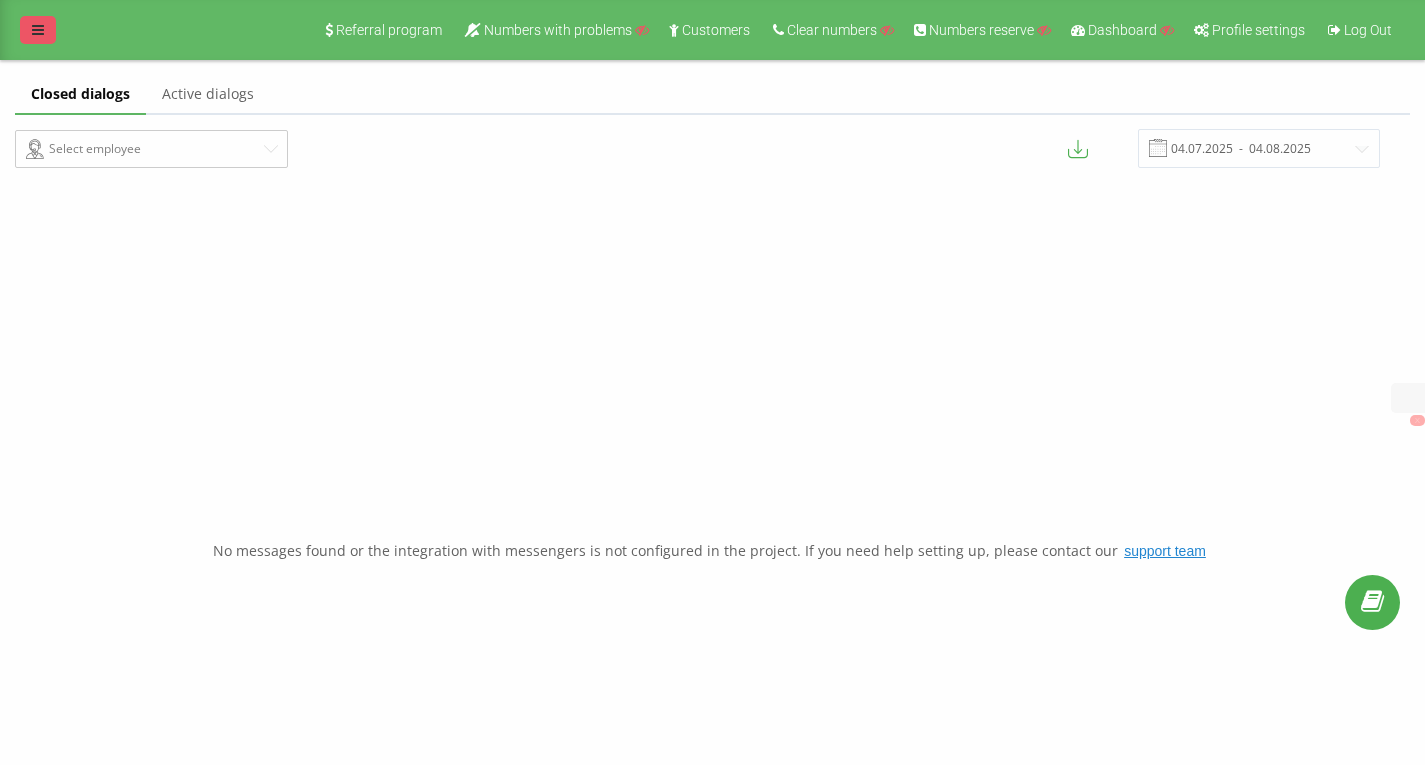 click at bounding box center [38, 30] 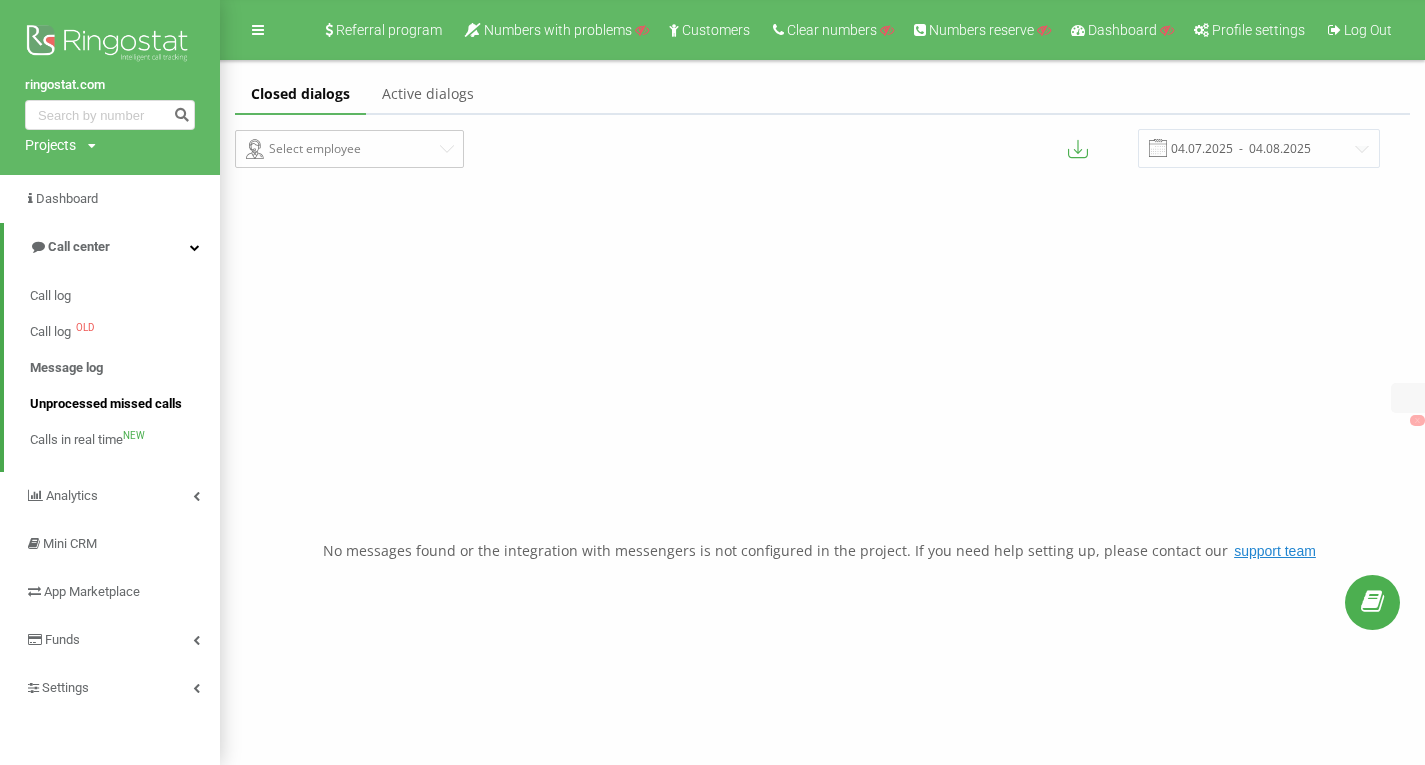 click on "Unprocessed missed calls" at bounding box center [106, 404] 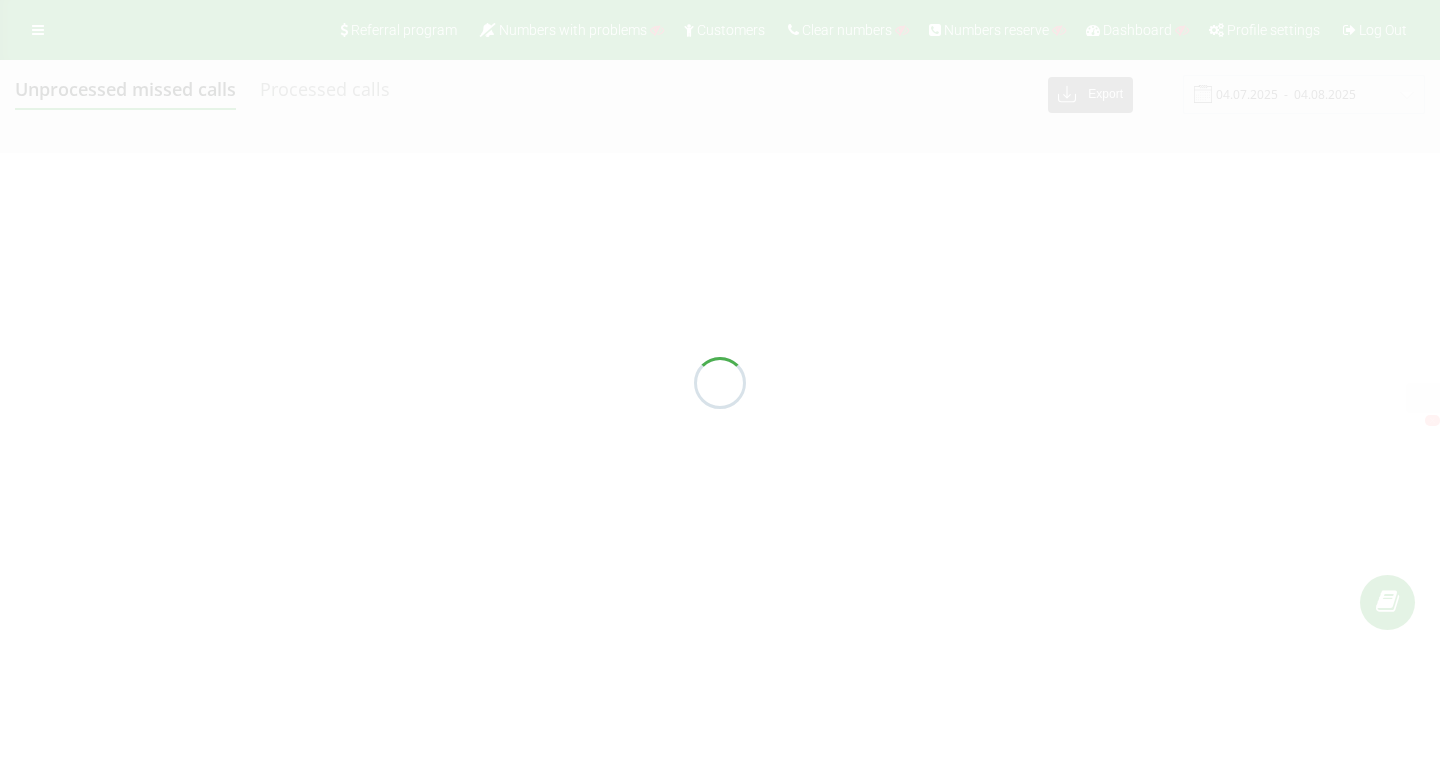 scroll, scrollTop: 0, scrollLeft: 0, axis: both 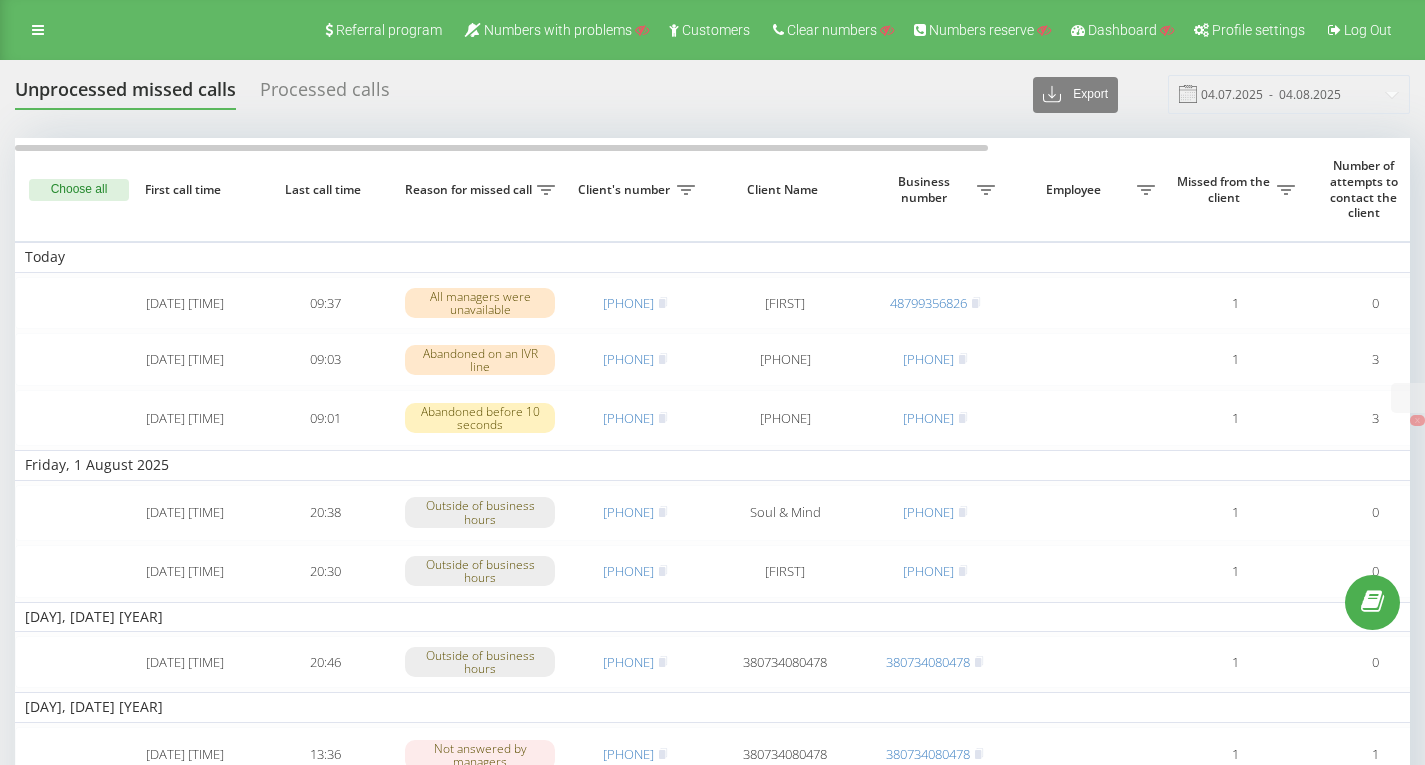 click on "Unprocessed missed calls Processed calls Export .csv .xlsx 04.07.2025  -  04.08.2025" at bounding box center (712, 94) 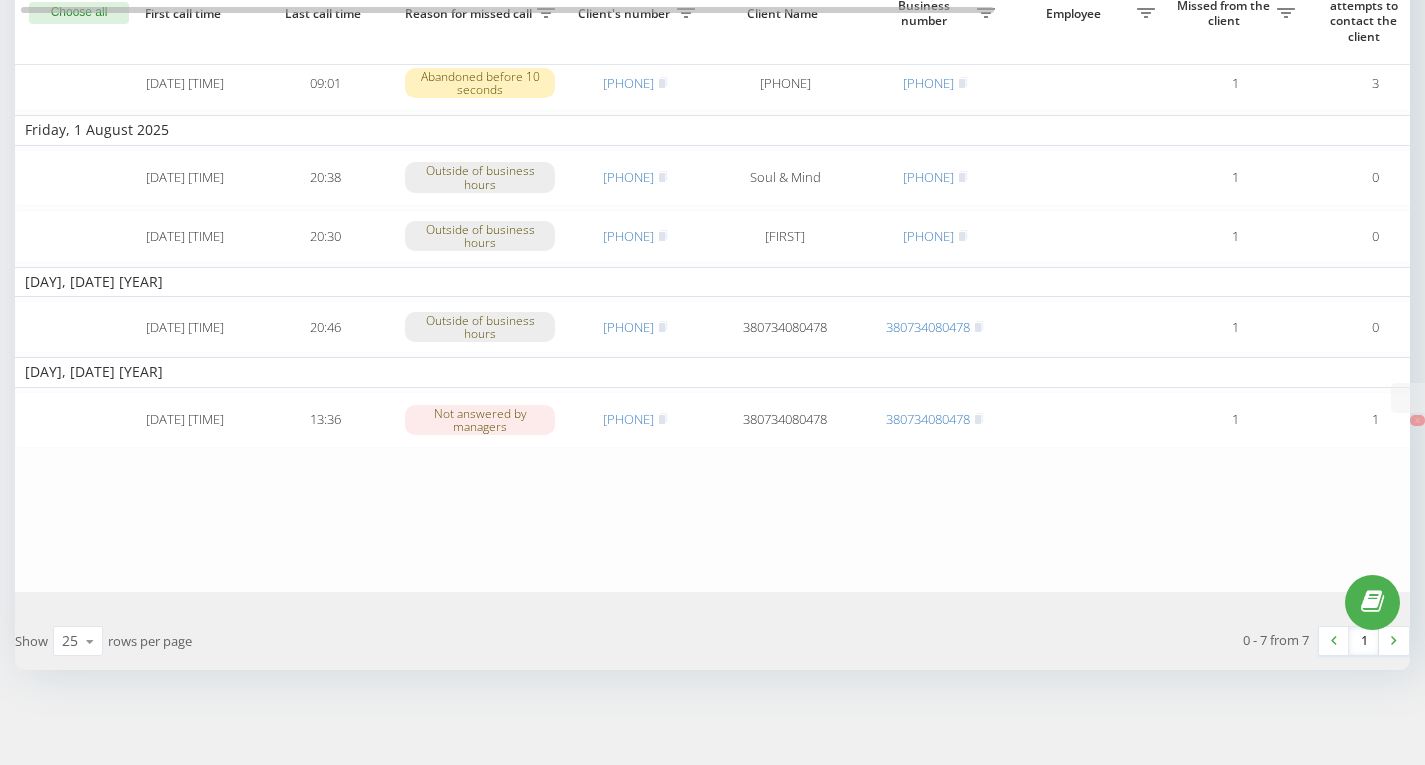 scroll, scrollTop: 0, scrollLeft: 0, axis: both 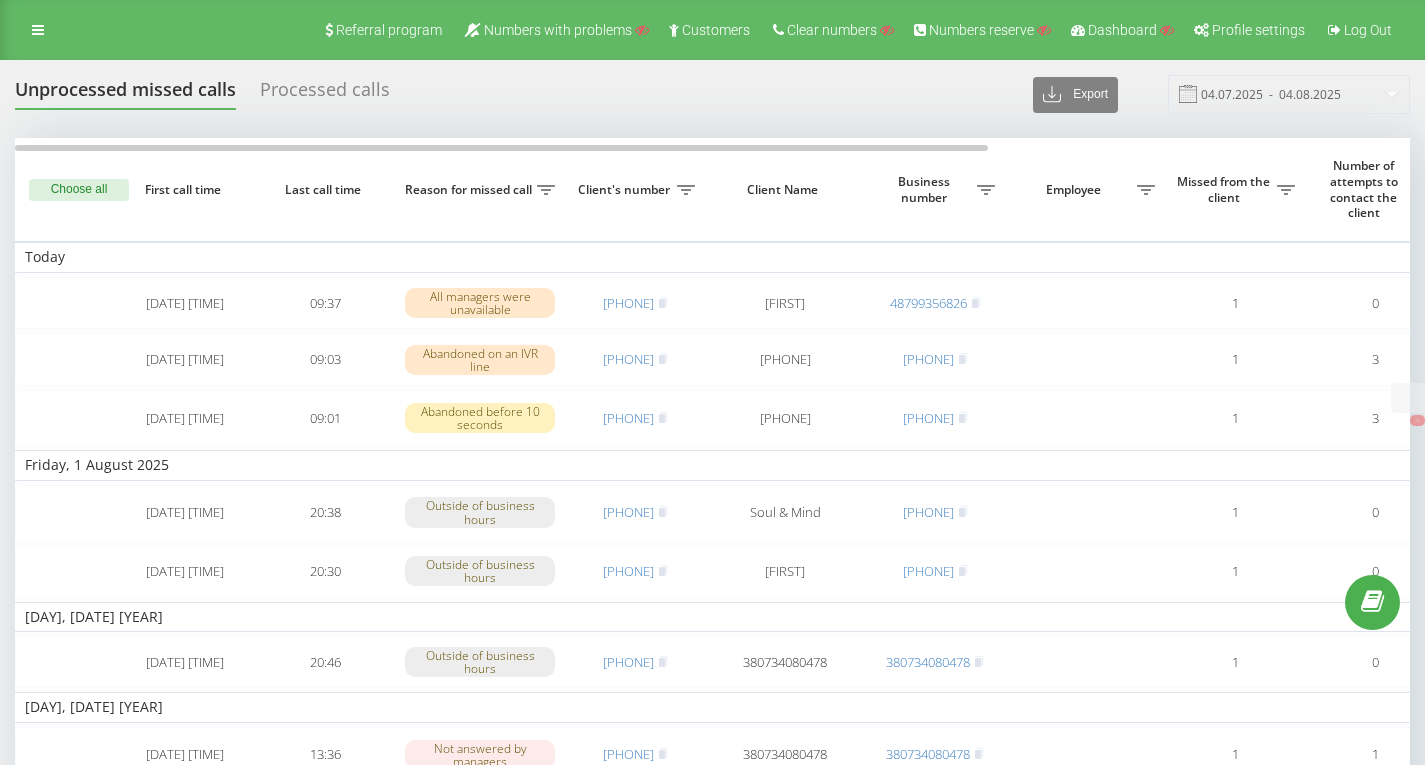 click on "Processed calls" at bounding box center (325, 94) 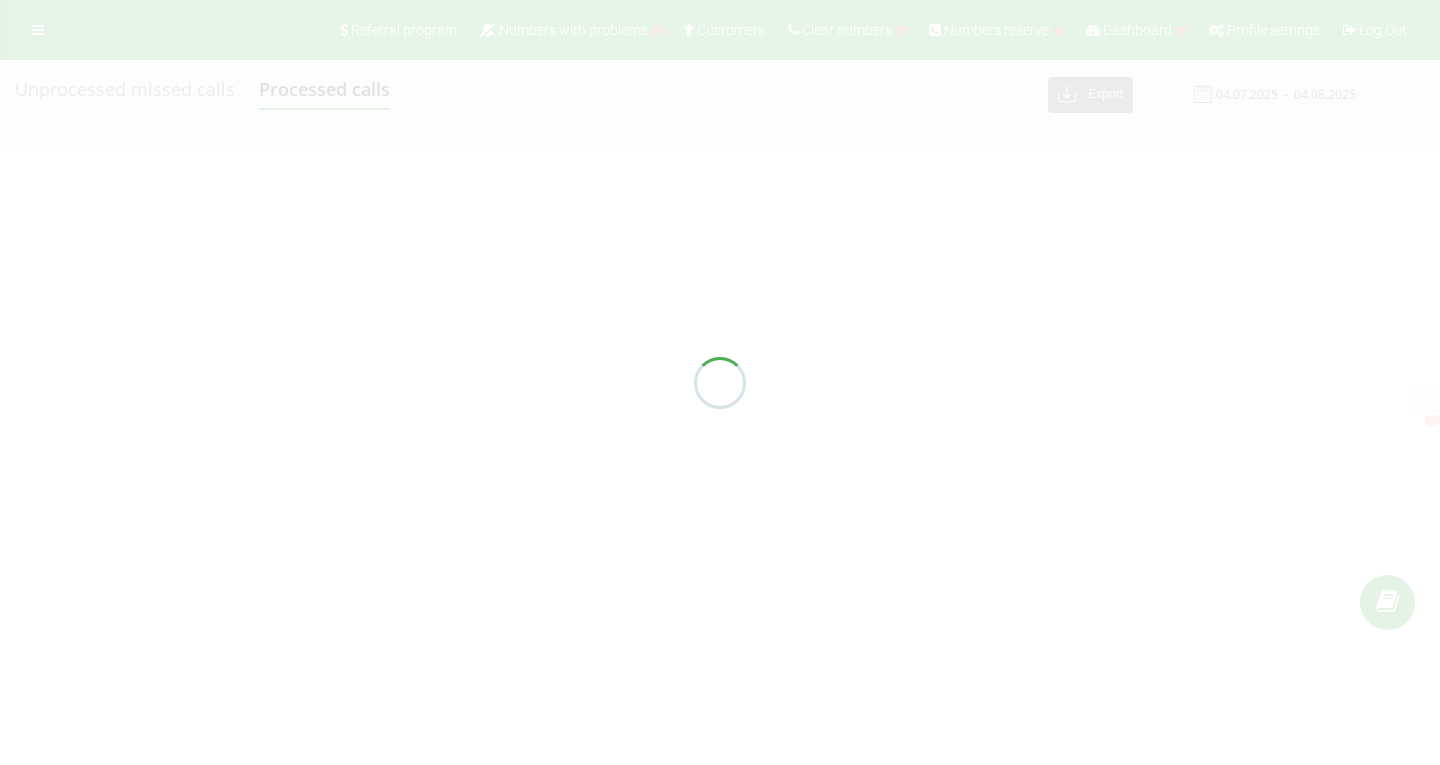 scroll, scrollTop: 0, scrollLeft: 0, axis: both 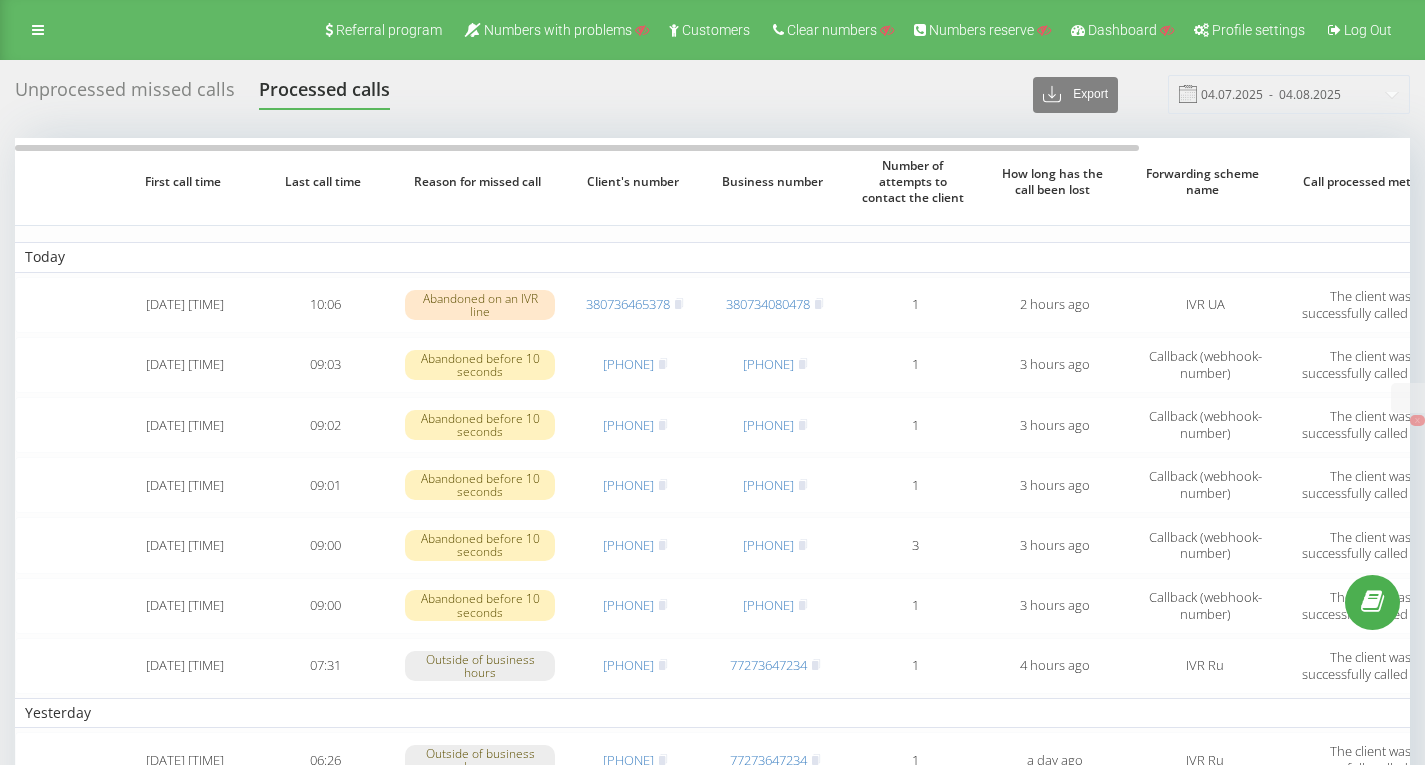 click on "Unprocessed missed calls Processed calls Export .csv .xlsx 04.07.2025  -  04.08.2025" at bounding box center (712, 94) 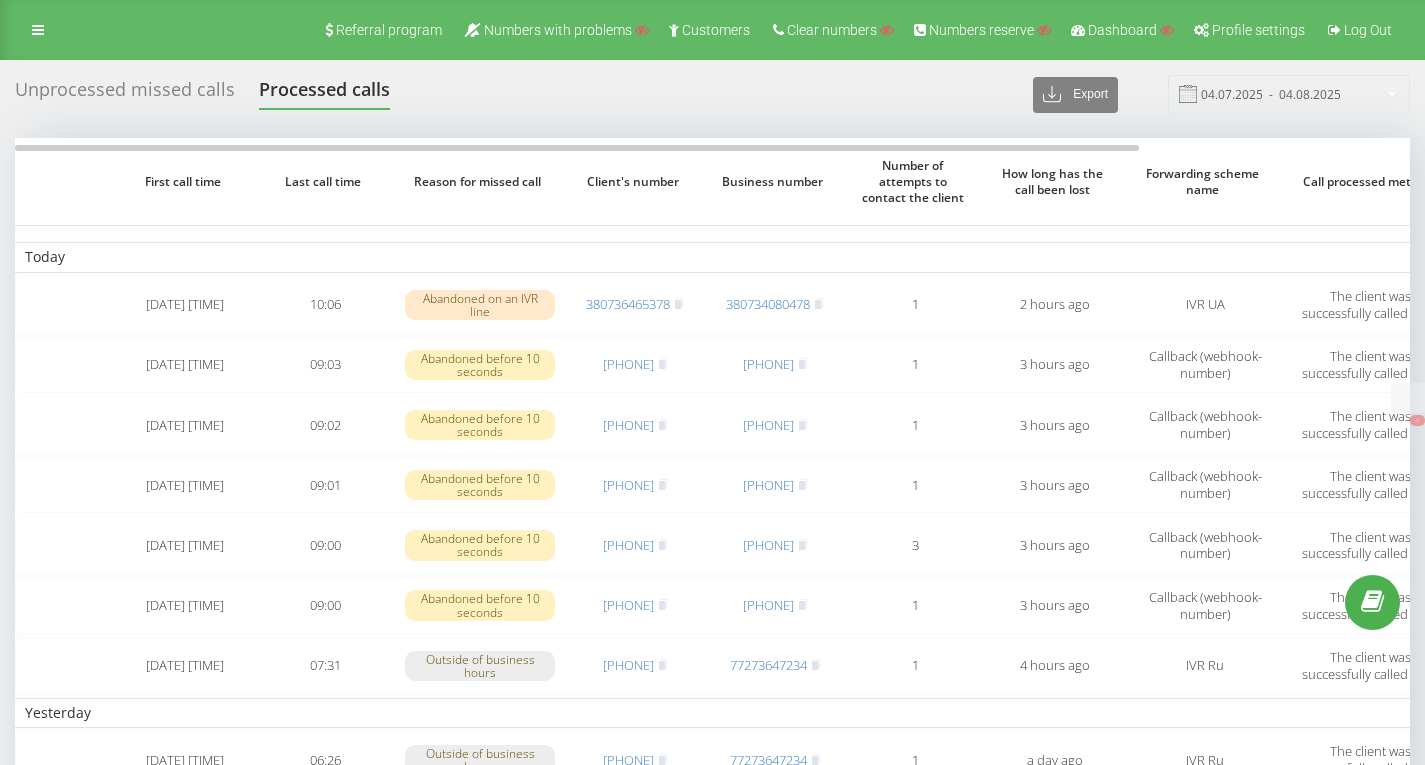 click on "Unprocessed missed calls" at bounding box center (125, 94) 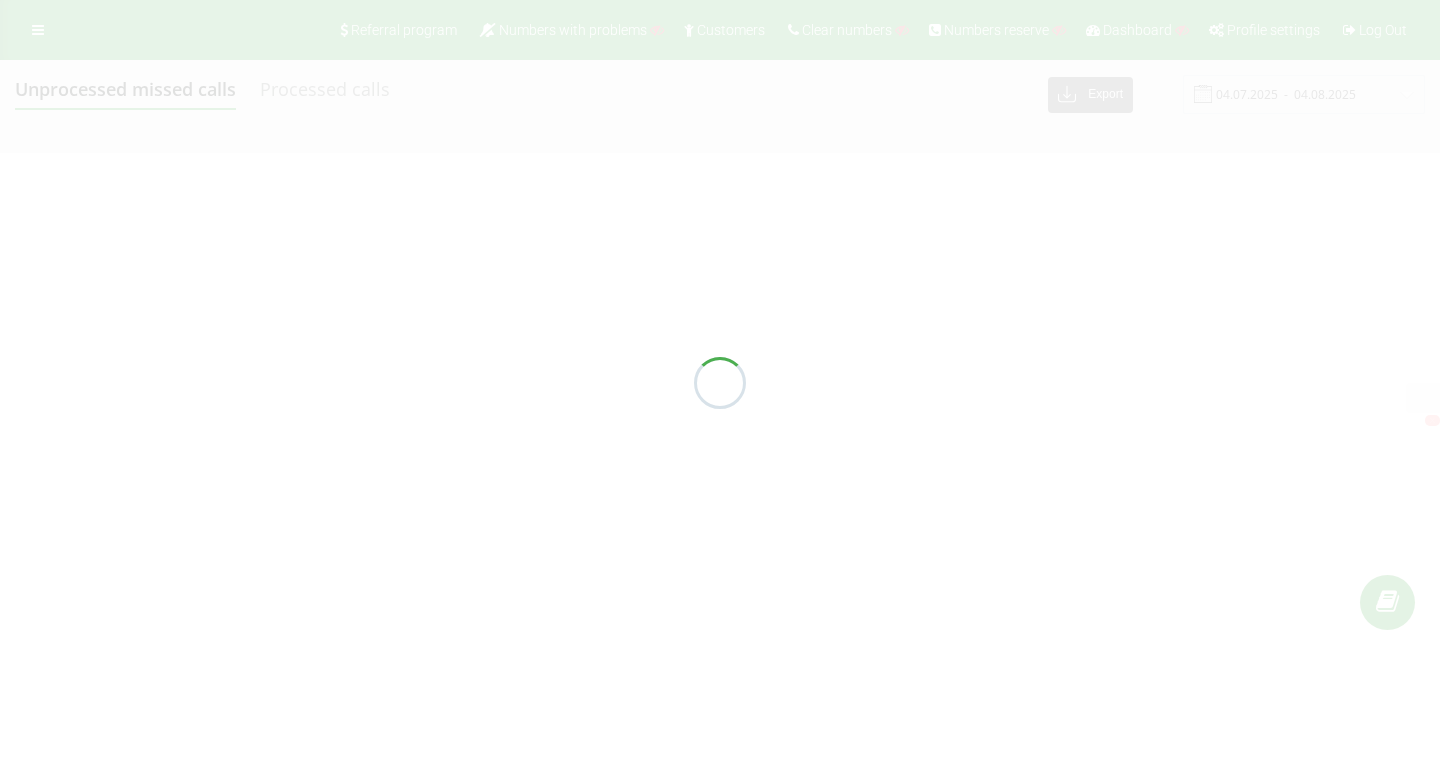 scroll, scrollTop: 0, scrollLeft: 0, axis: both 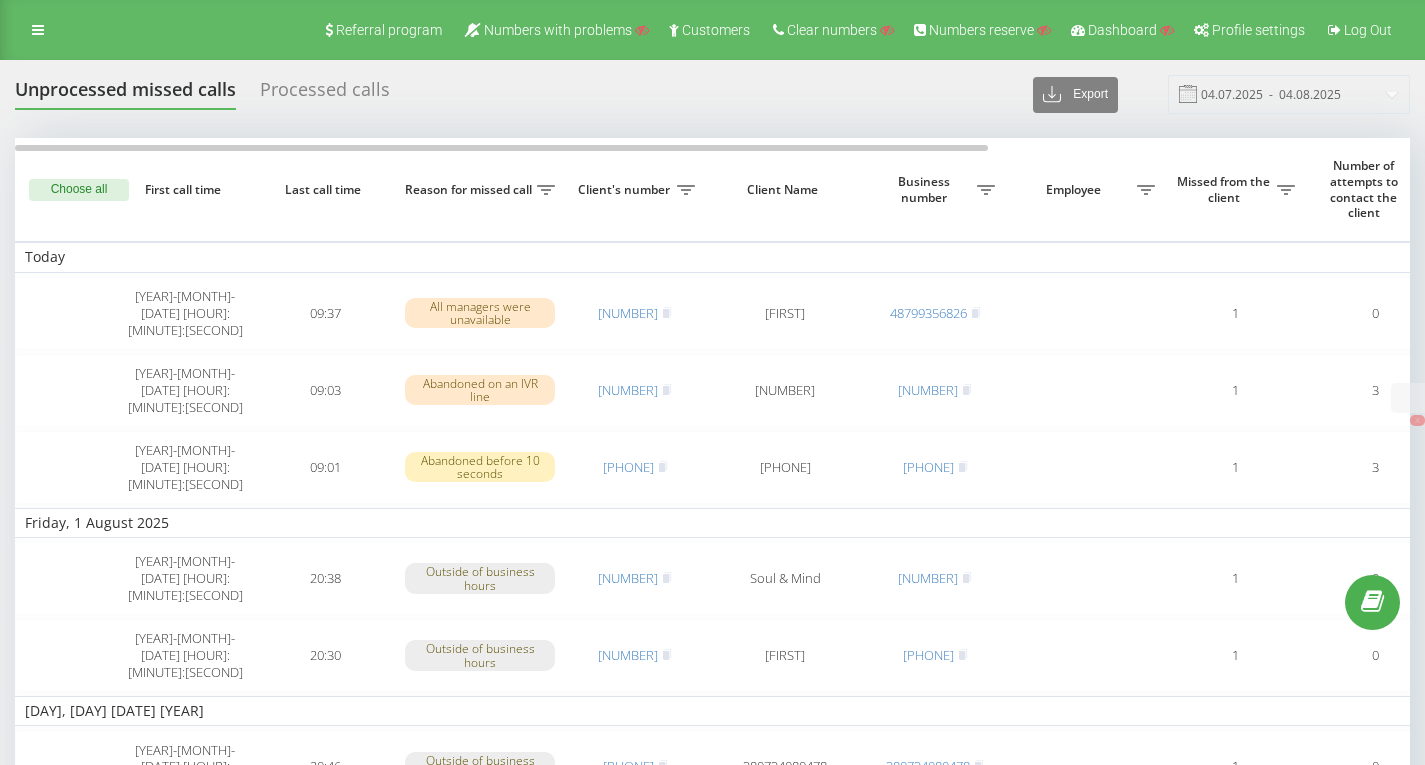 click on "Referral program Numbers with problems Customers Clear numbers Numbers reserve Dashboard Profile settings Log Out" at bounding box center [712, 30] 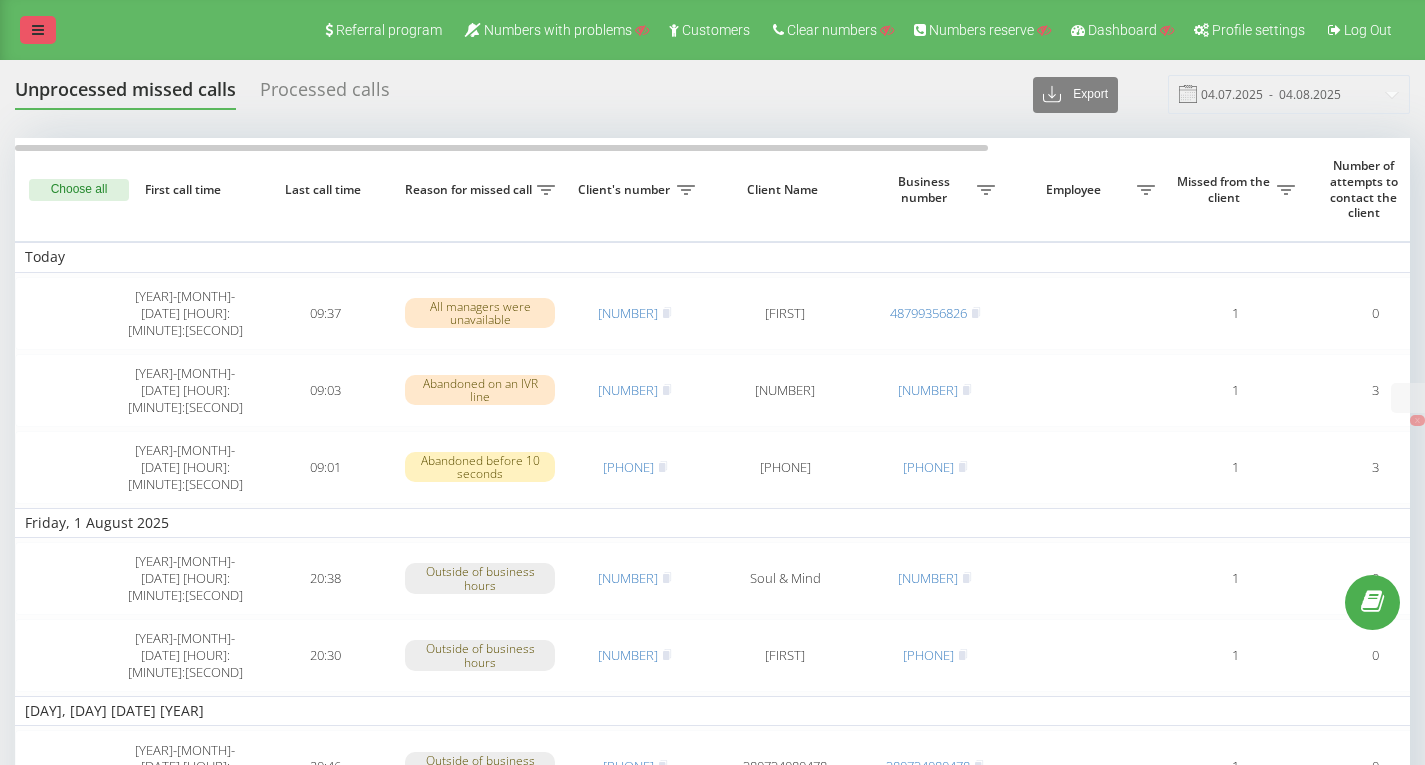 click at bounding box center (38, 30) 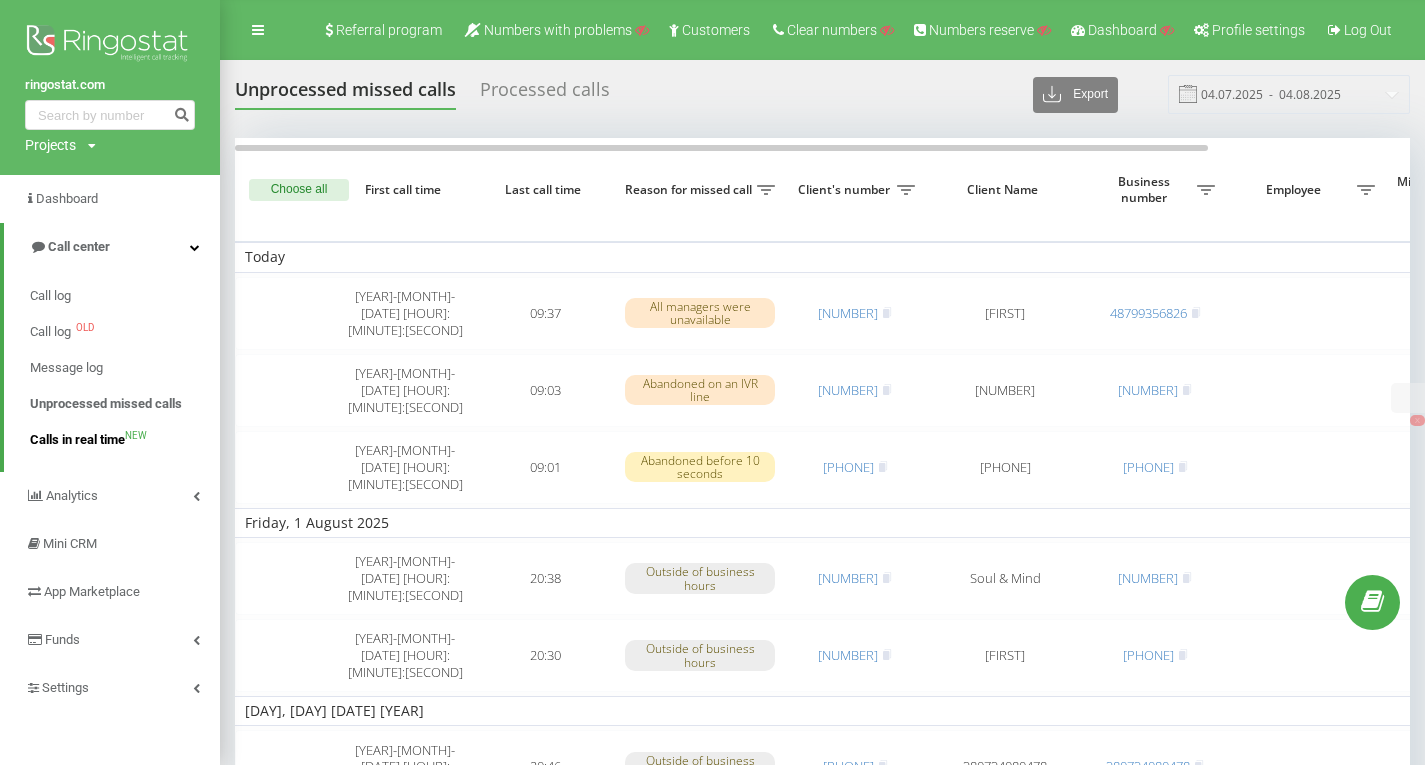 click on "Calls in real time" at bounding box center [77, 440] 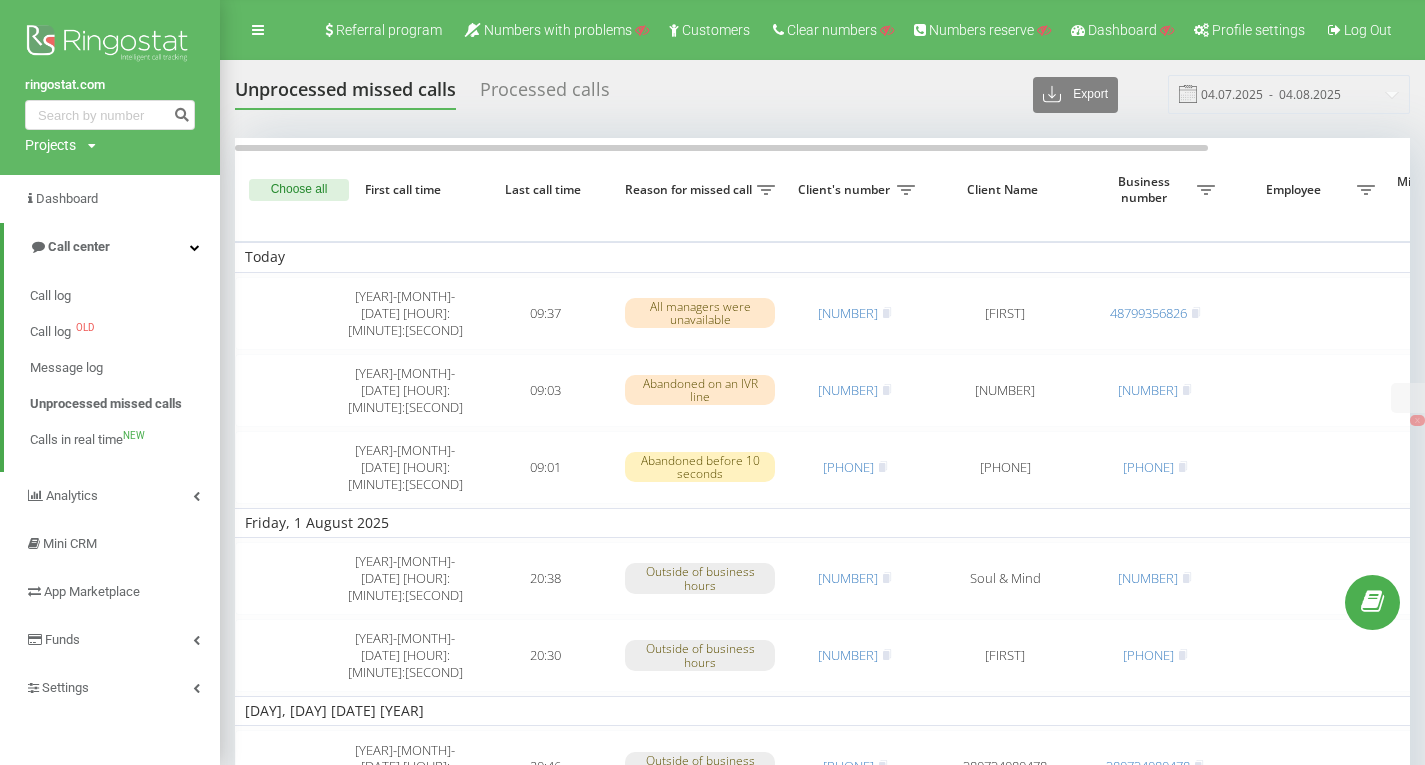 click on "Unprocessed missed calls Processed calls Export .csv .xlsx 04.07.2025  -  04.08.2025" at bounding box center (822, 94) 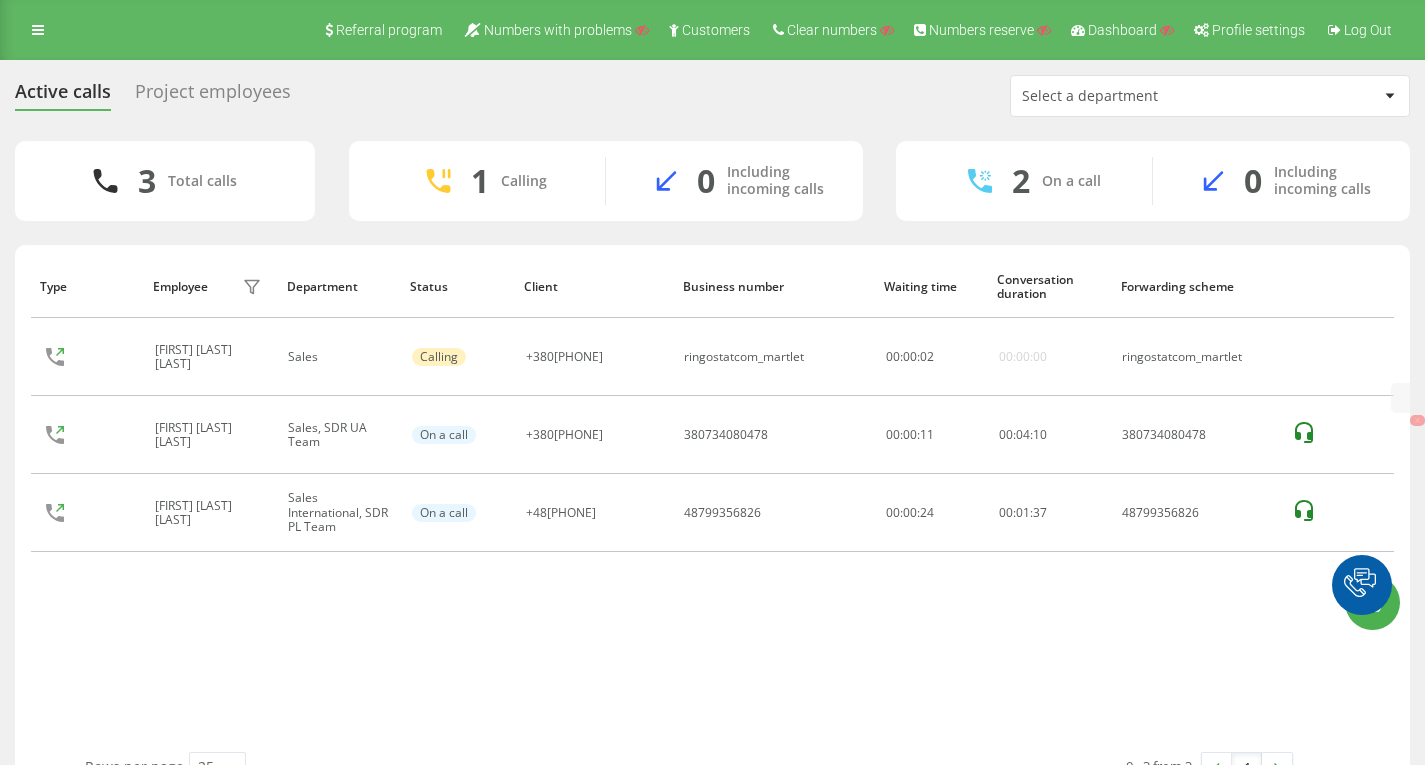 scroll, scrollTop: 0, scrollLeft: 0, axis: both 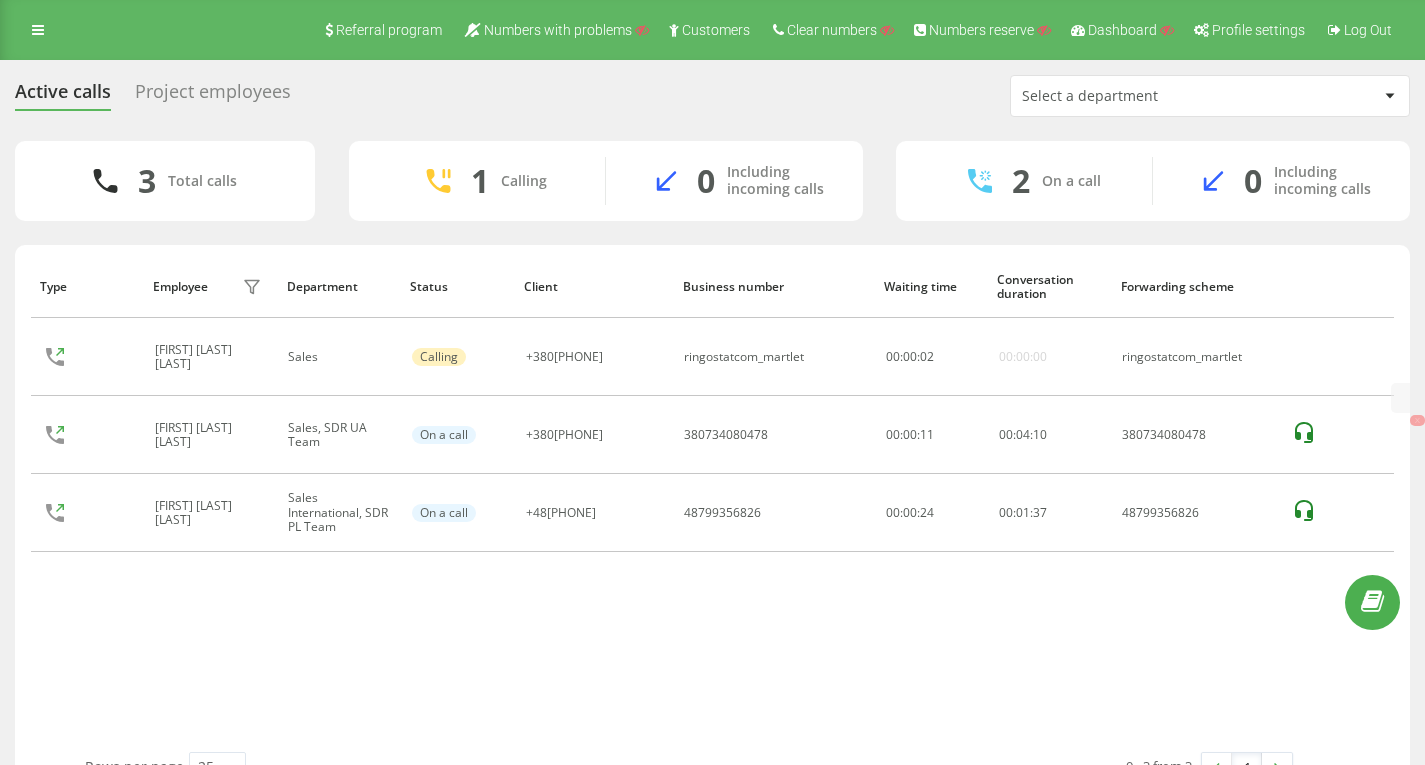 click on "Active calls Project employees Select a department" at bounding box center [712, 96] 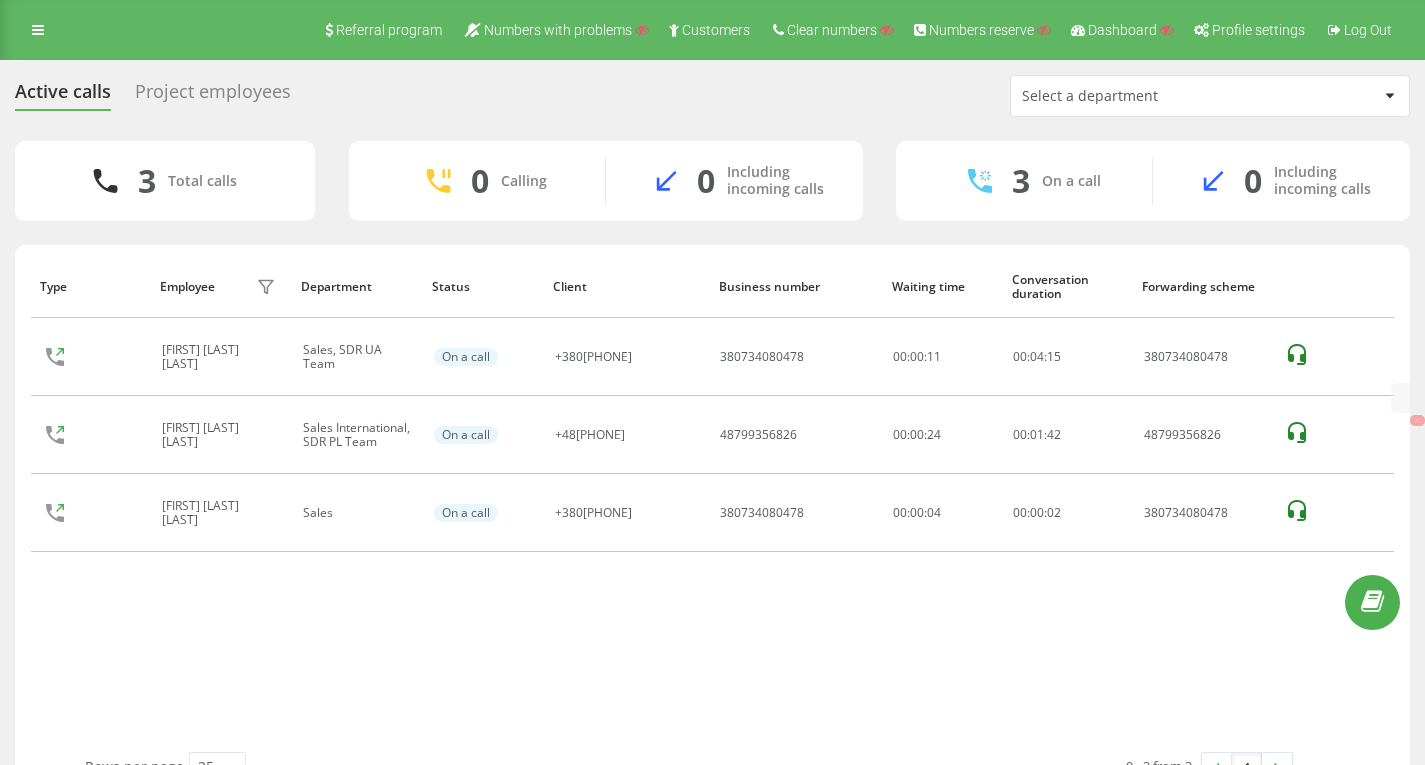 click on "Project employees" at bounding box center [213, 96] 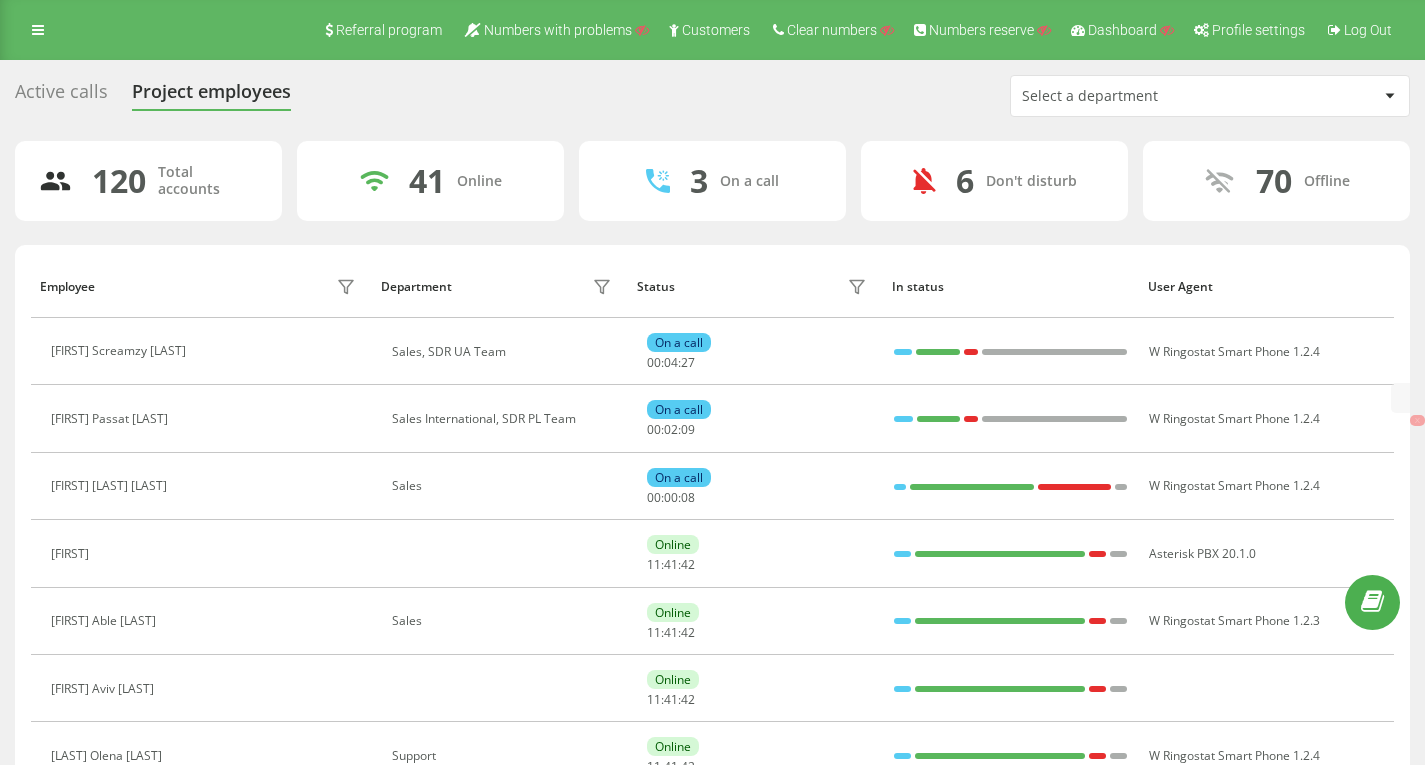 scroll, scrollTop: 0, scrollLeft: 0, axis: both 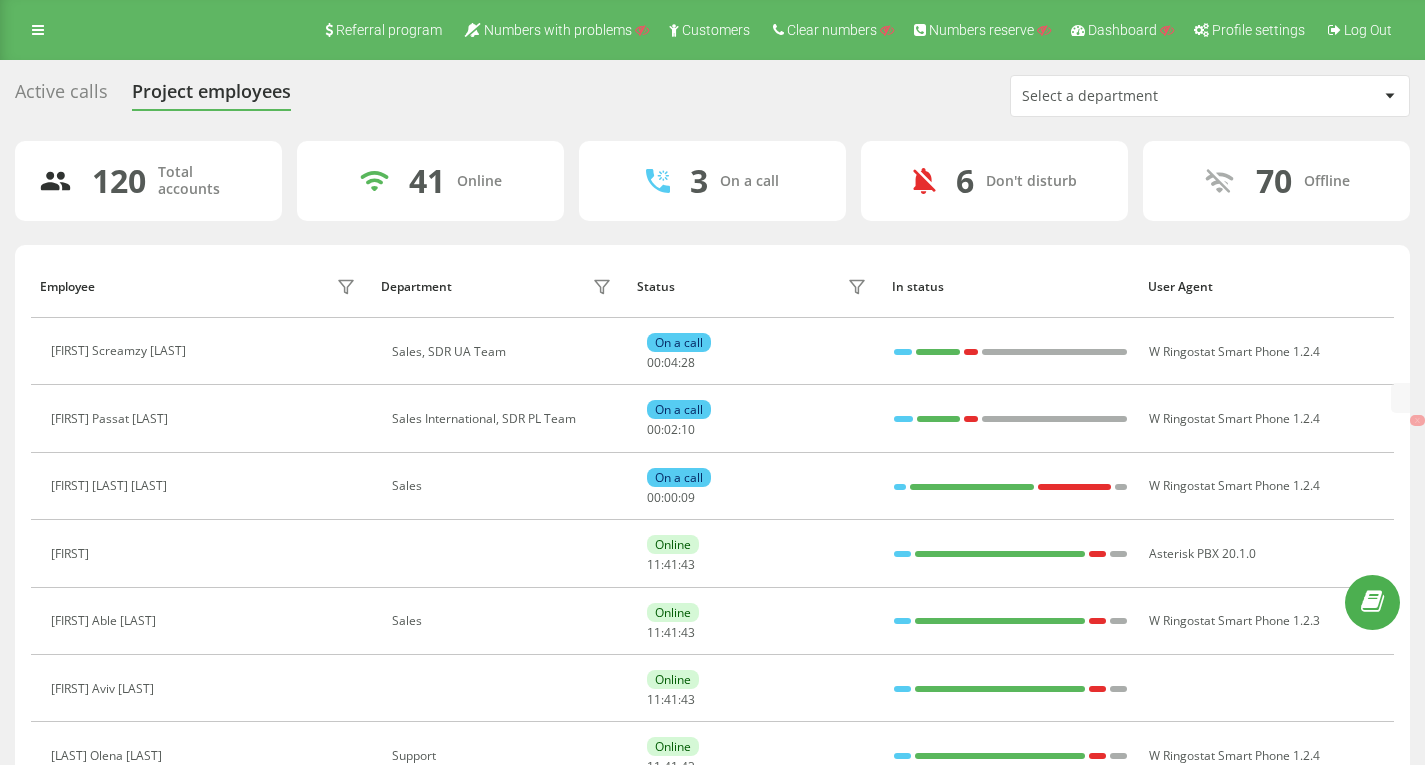 click on "Active calls Project employees Select a department" at bounding box center (712, 96) 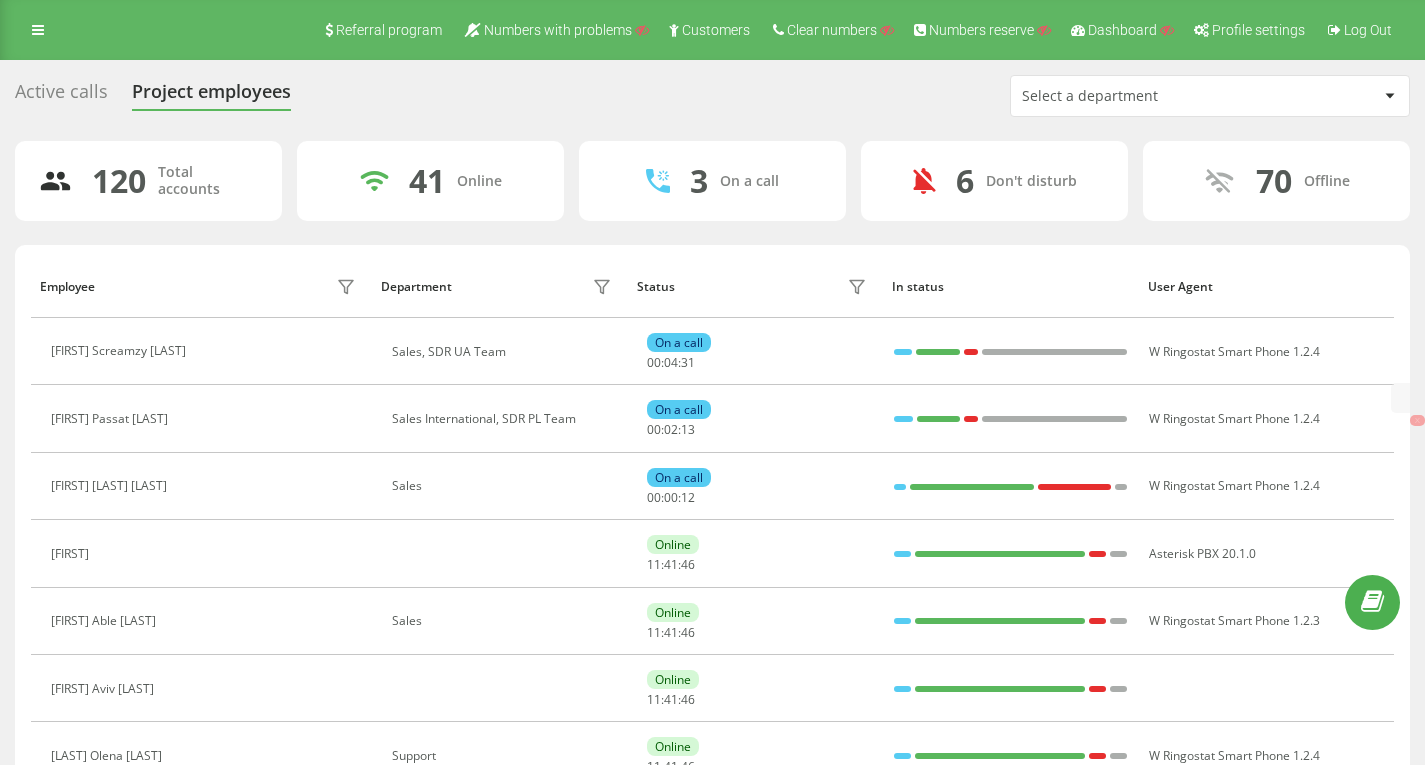 click on "Active calls" at bounding box center [61, 96] 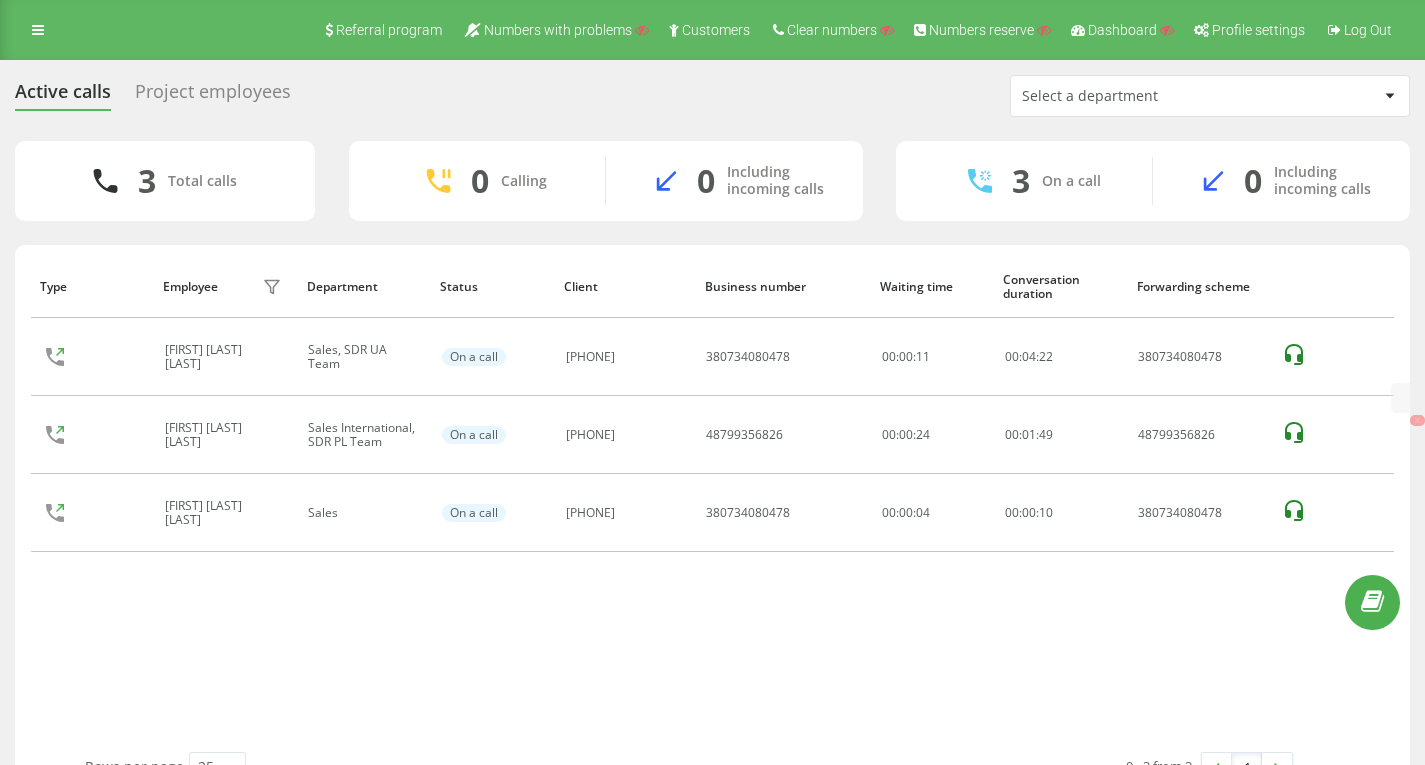 scroll, scrollTop: 0, scrollLeft: 0, axis: both 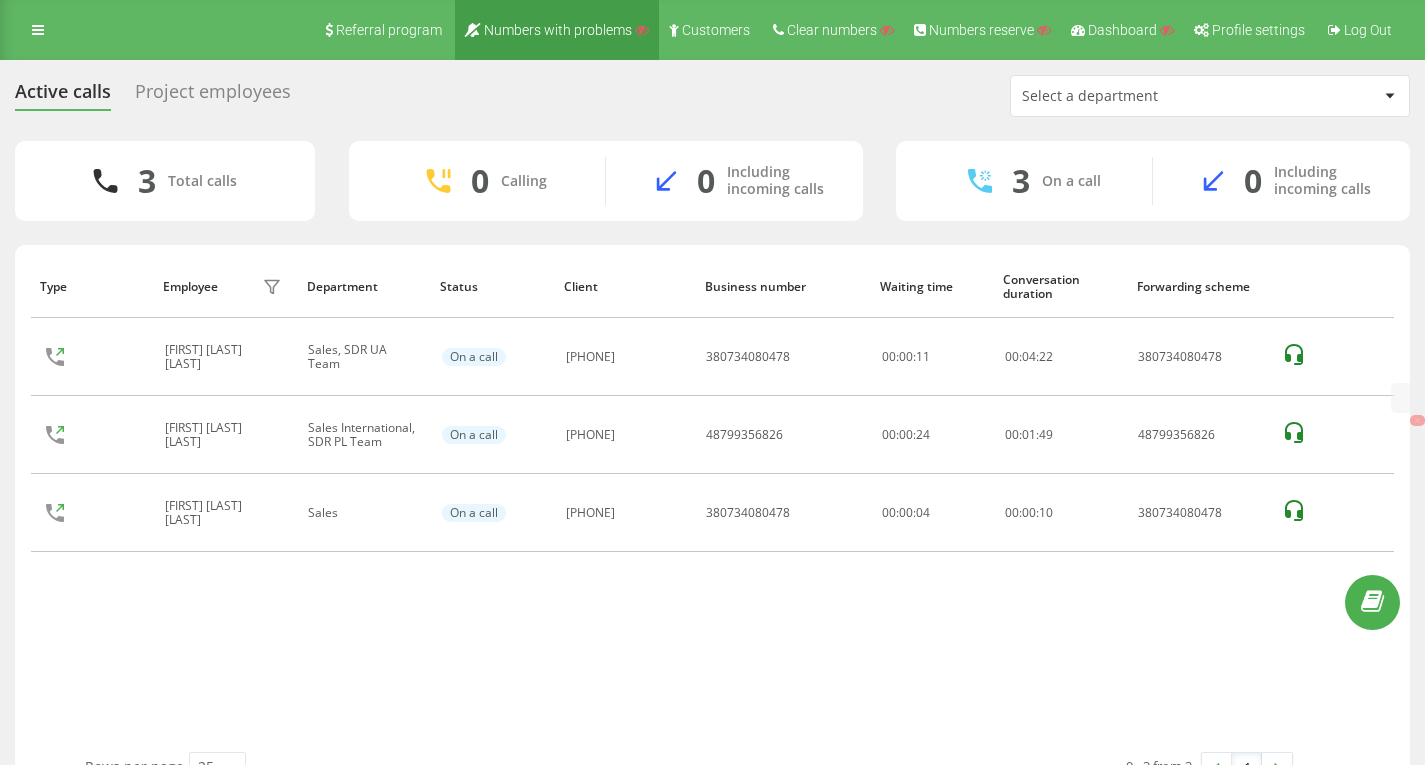 click on "Numbers with problems" at bounding box center [557, 30] 